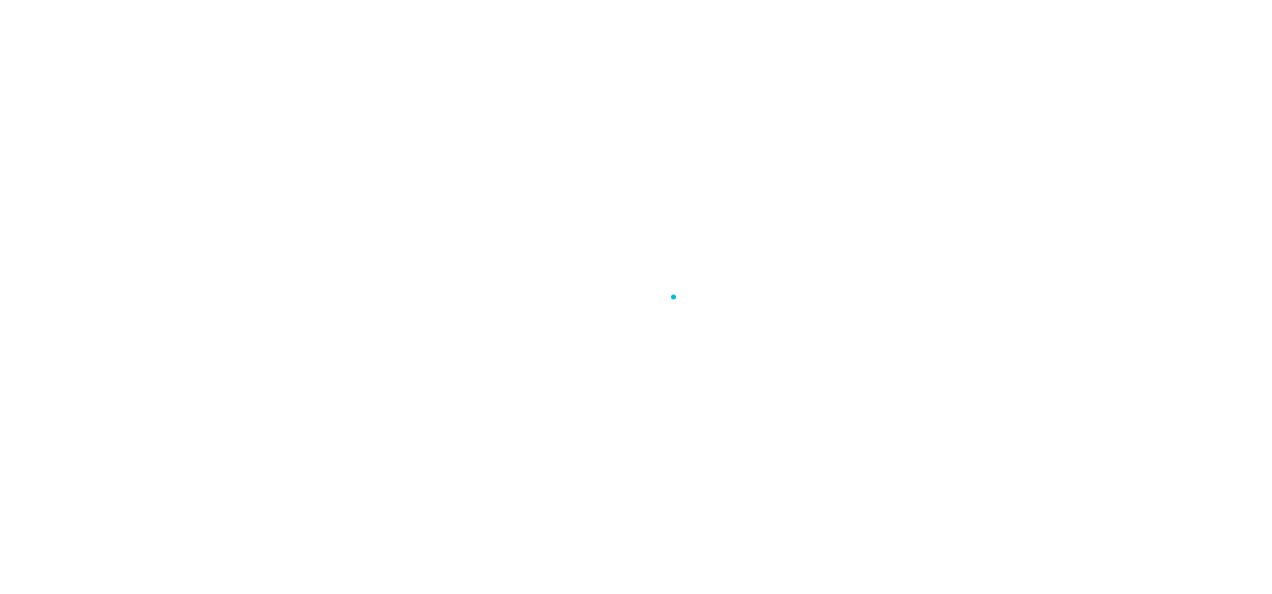 scroll, scrollTop: 0, scrollLeft: 0, axis: both 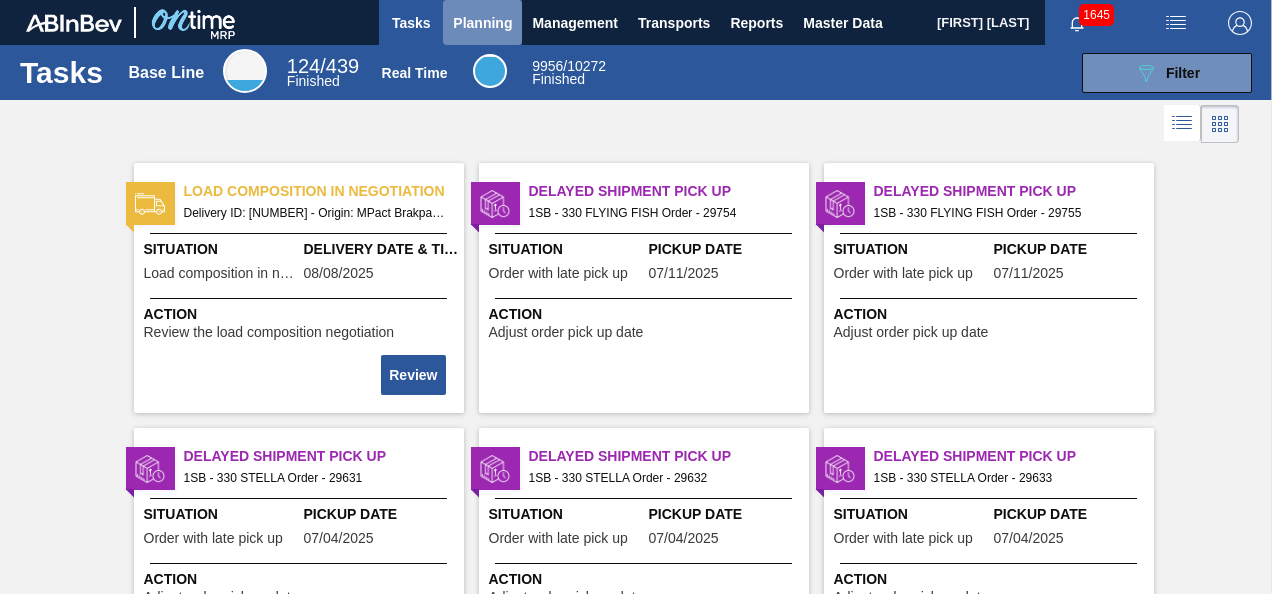 click on "Planning" at bounding box center (482, 23) 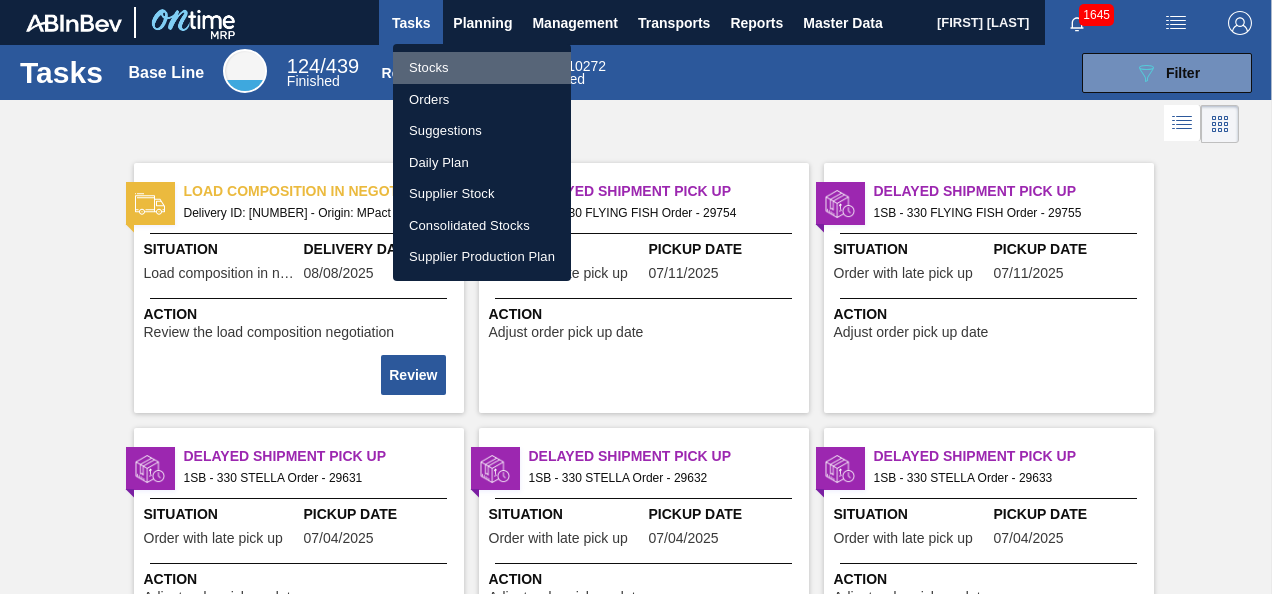 click on "Stocks" at bounding box center (482, 68) 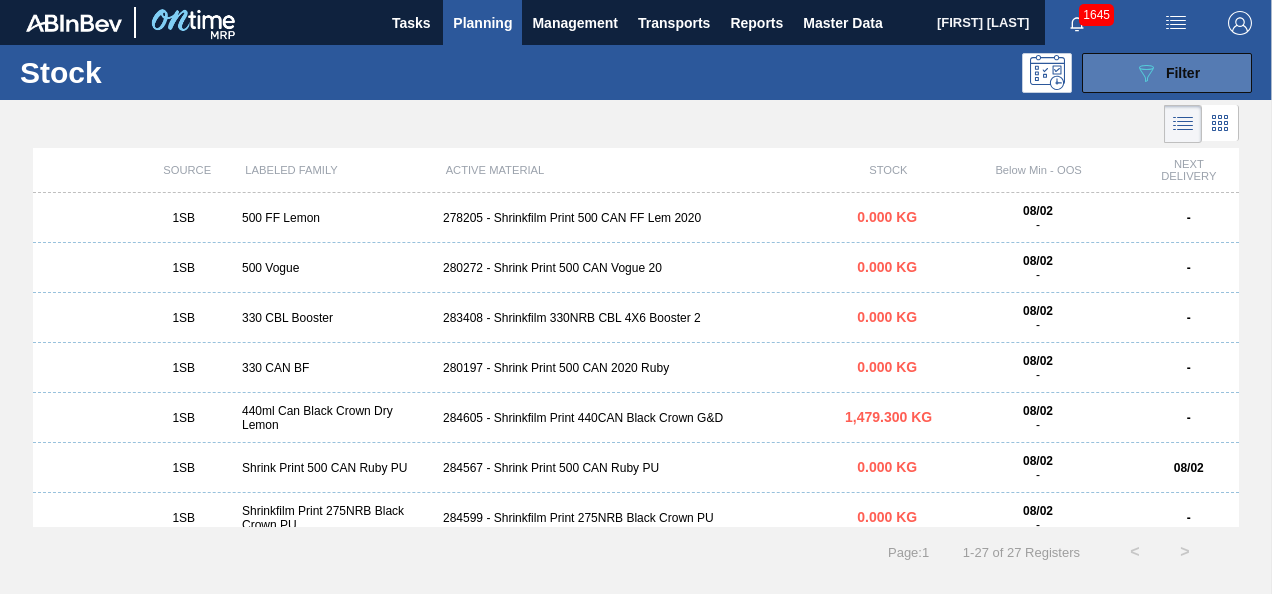click on "089F7B8B-B2A5-4AFE-B5C0-19BA573D28AC" 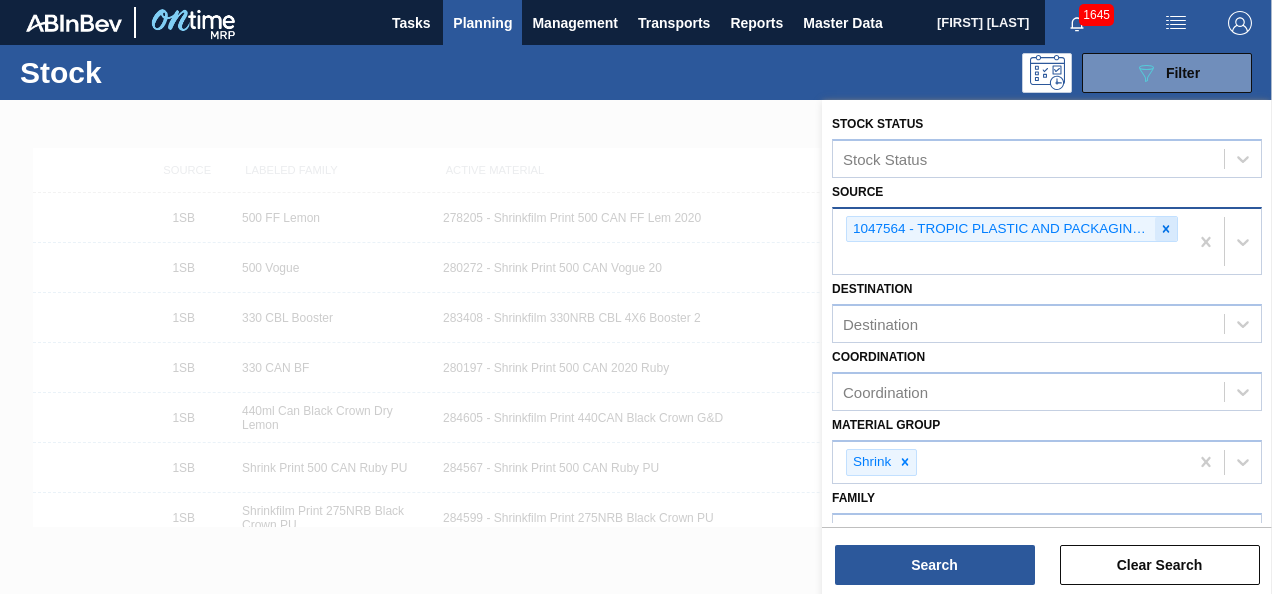 click 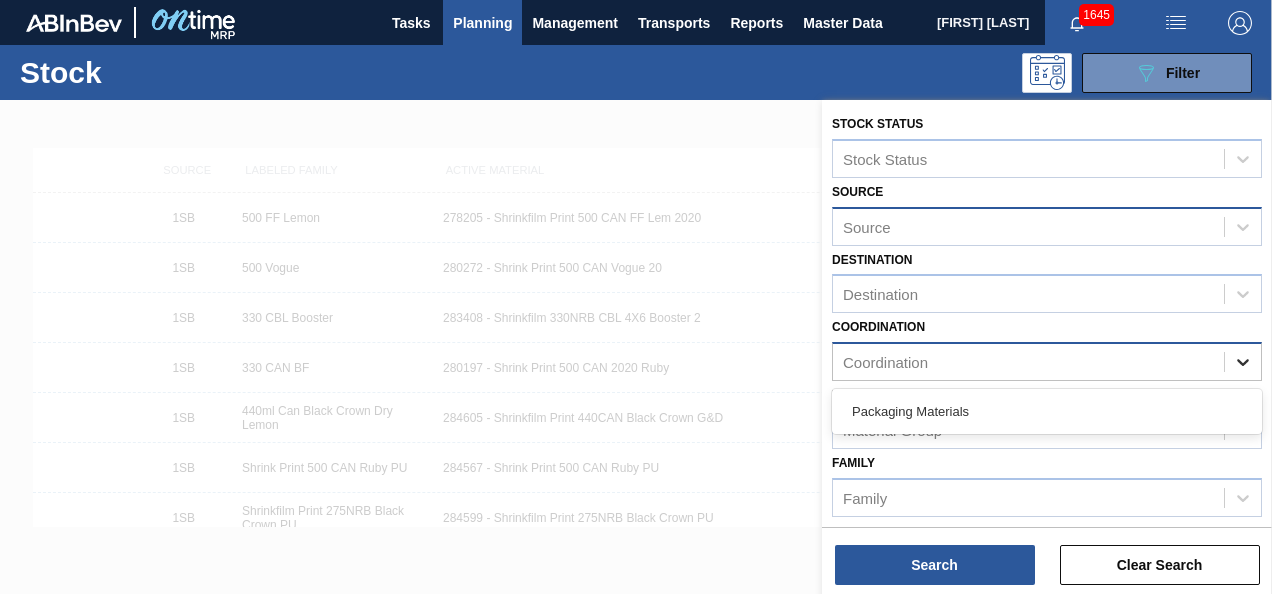 click 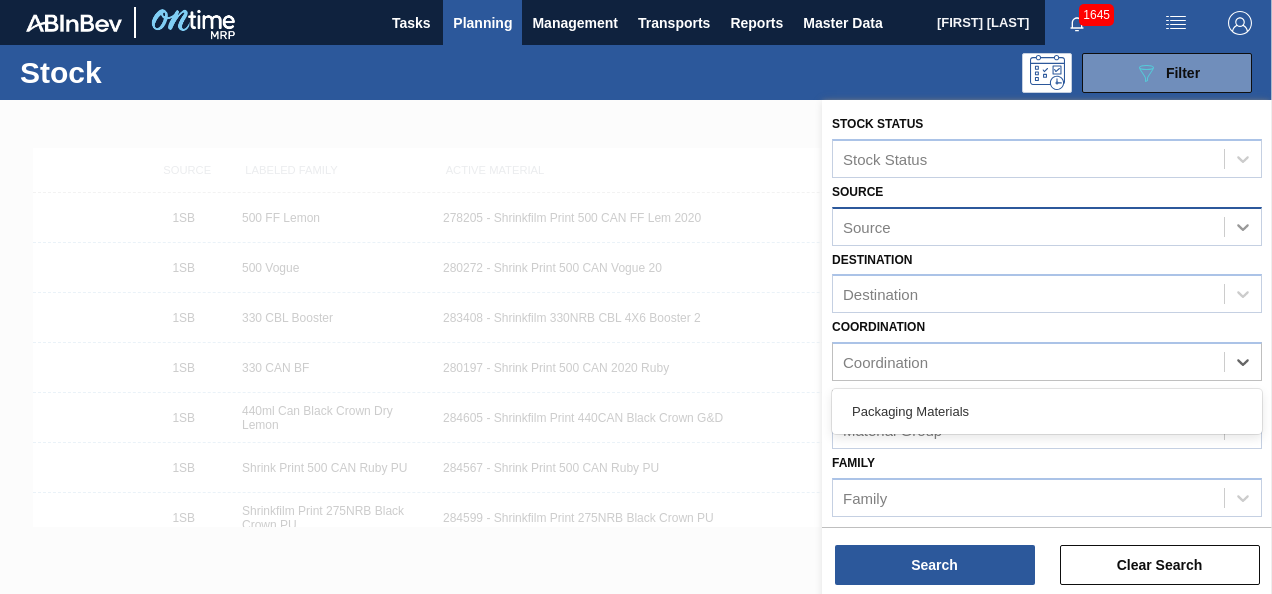 click 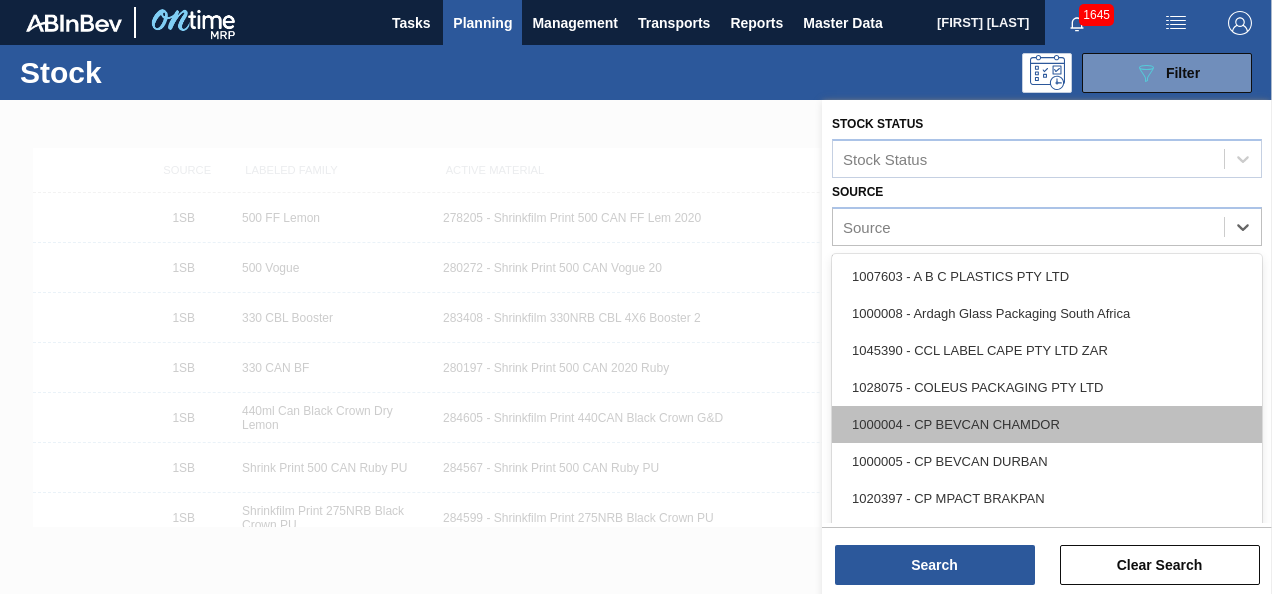 click on "1000004 - CP BEVCAN CHAMDOR" at bounding box center (1047, 424) 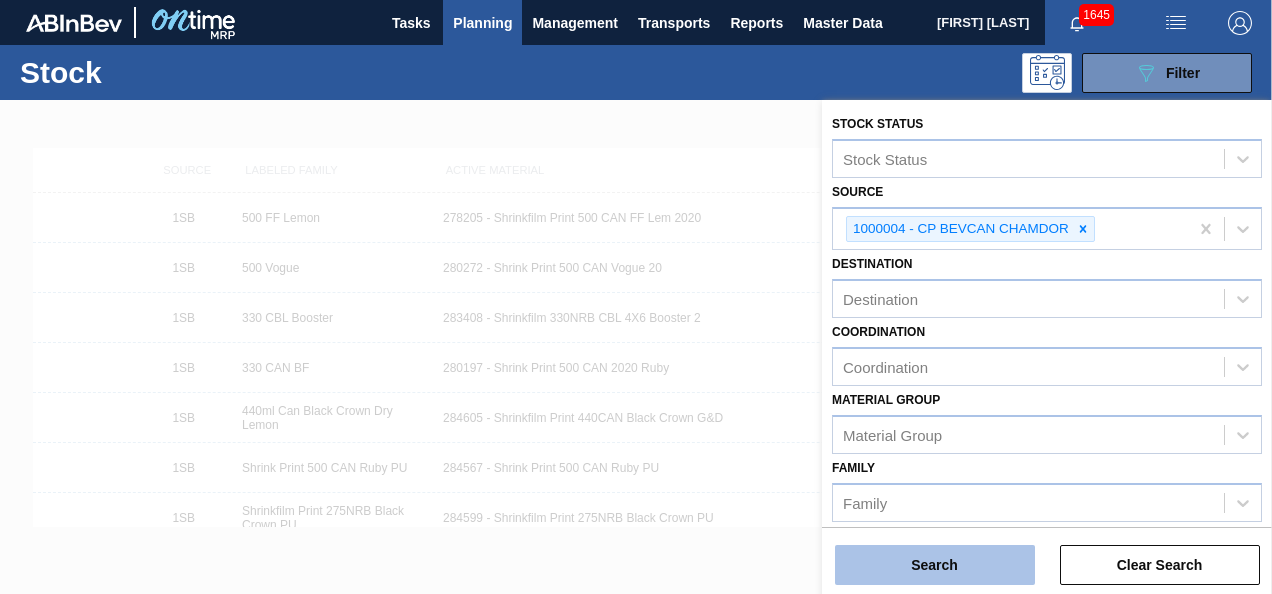 click on "Search" at bounding box center [935, 565] 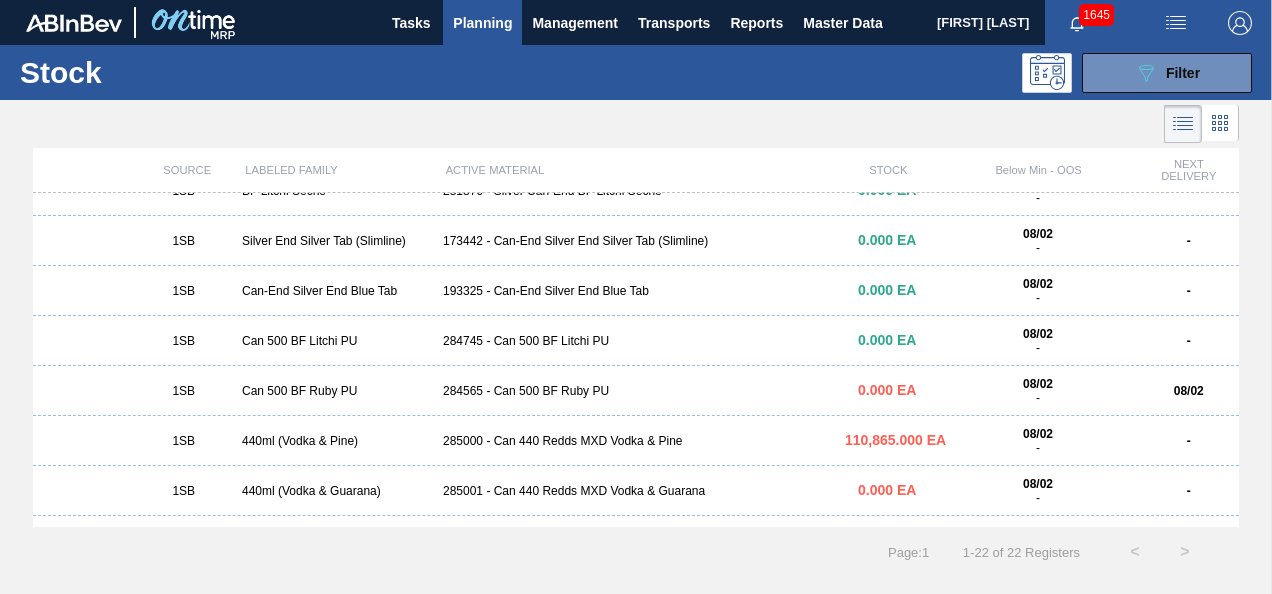scroll, scrollTop: 329, scrollLeft: 0, axis: vertical 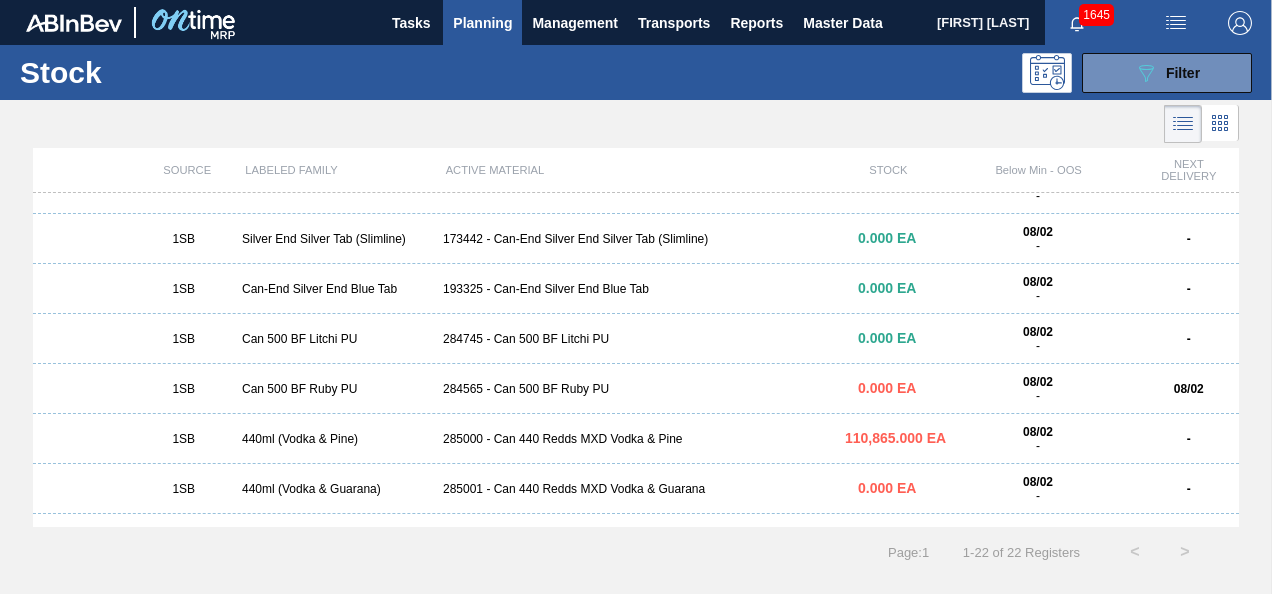 click on "284745 - Can 500 BF Litchi PU" at bounding box center (636, 339) 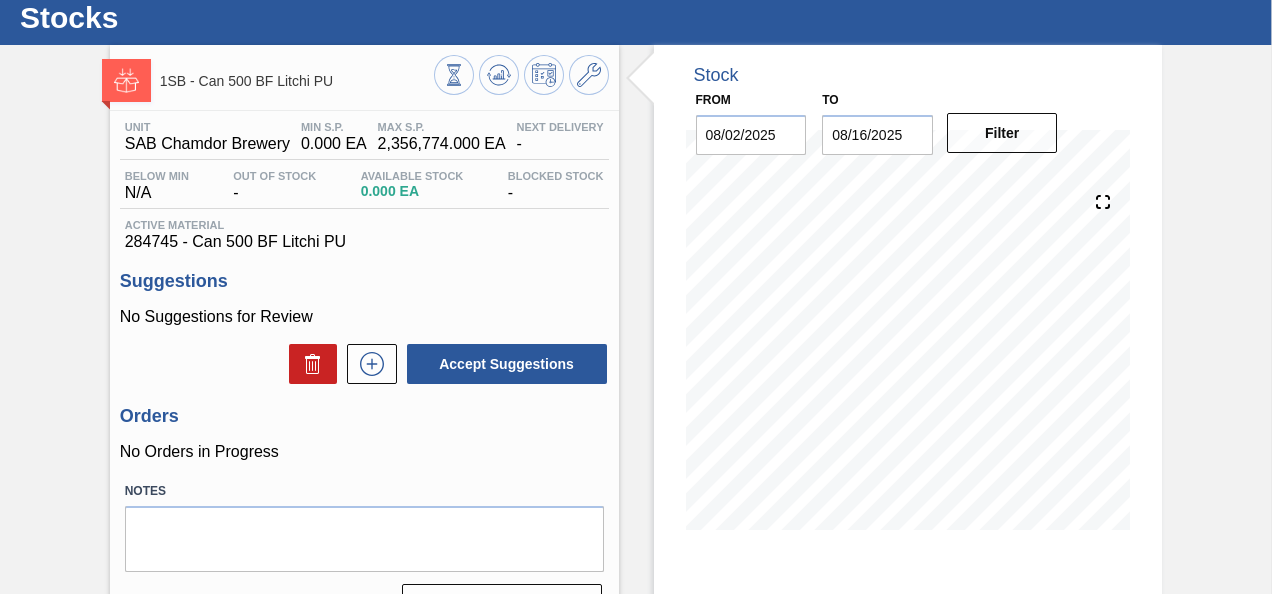 scroll, scrollTop: 52, scrollLeft: 0, axis: vertical 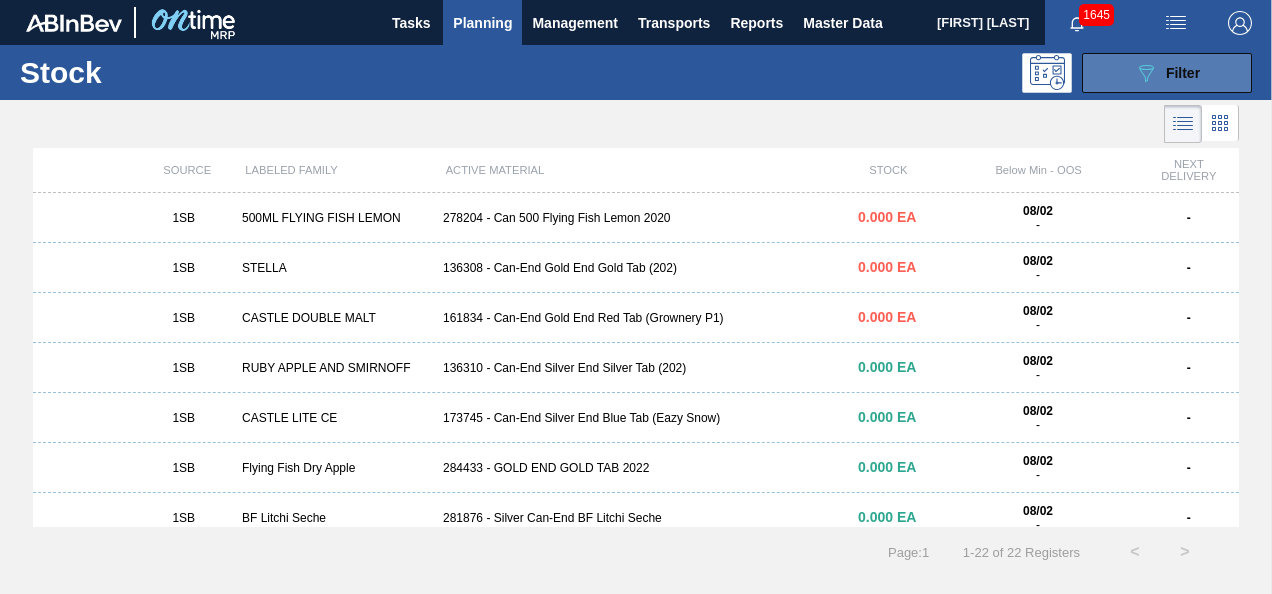 click on "Filter" at bounding box center [1183, 73] 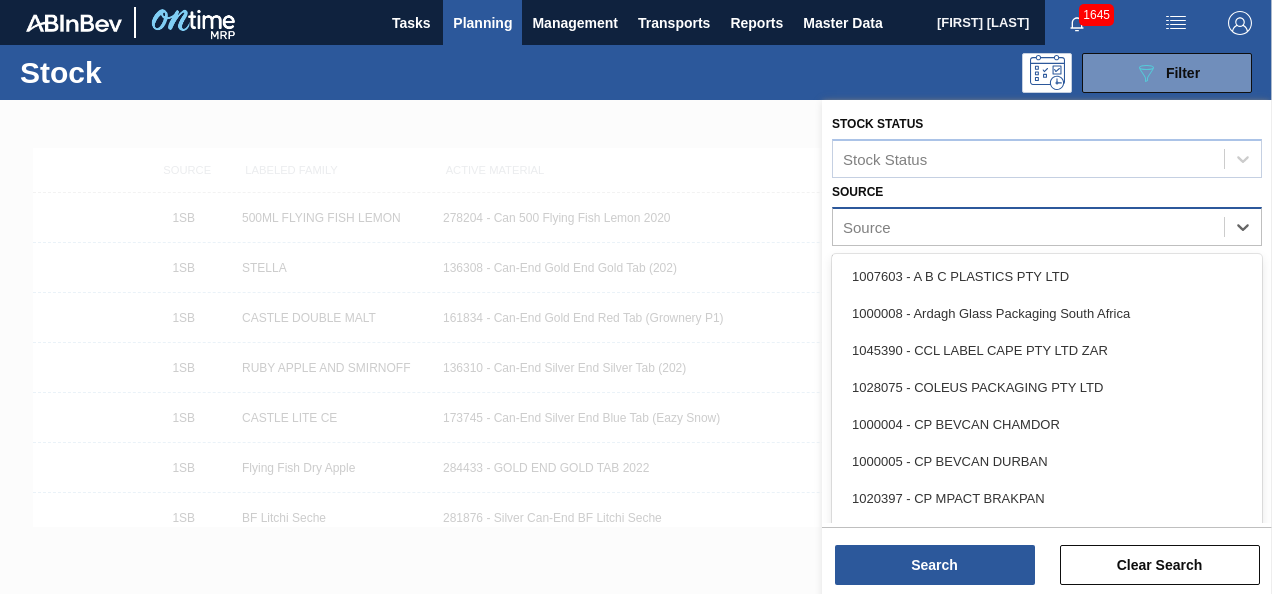click on "Source" at bounding box center (1028, 226) 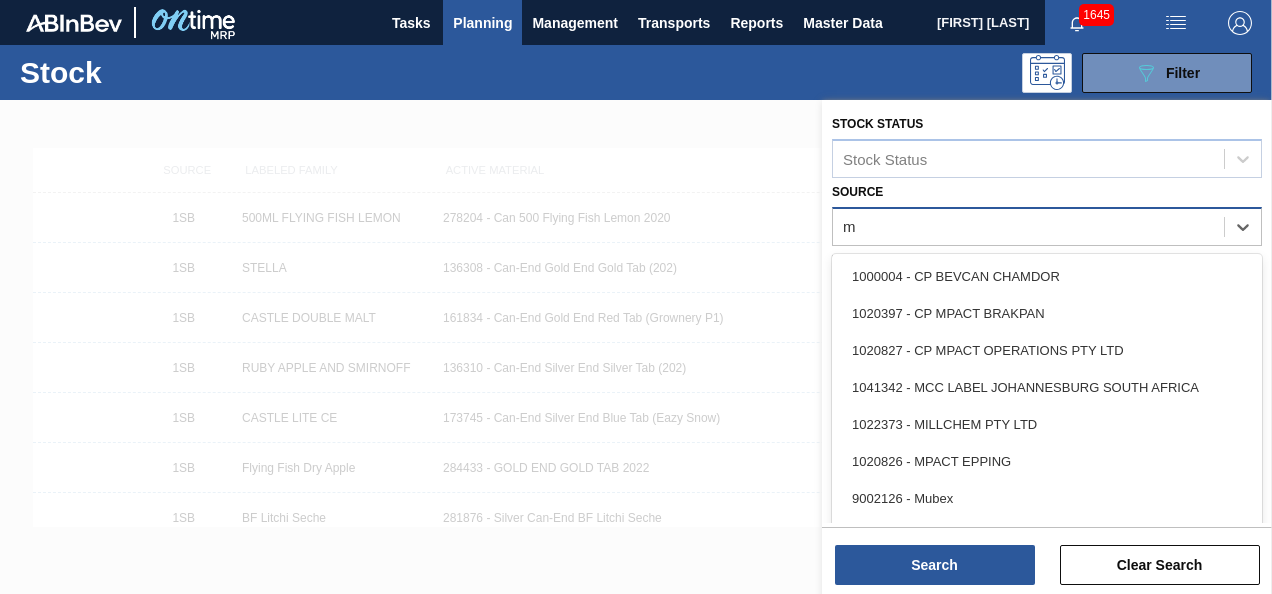 type on "mp" 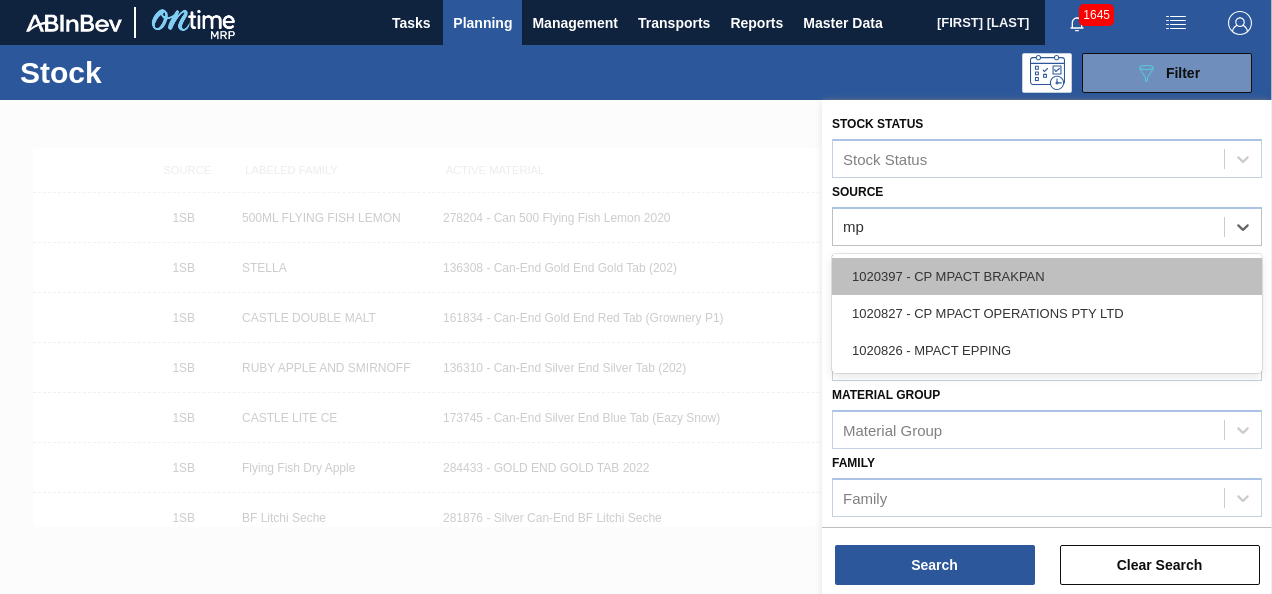 click on "1020397 - CP MPACT BRAKPAN" at bounding box center (1047, 276) 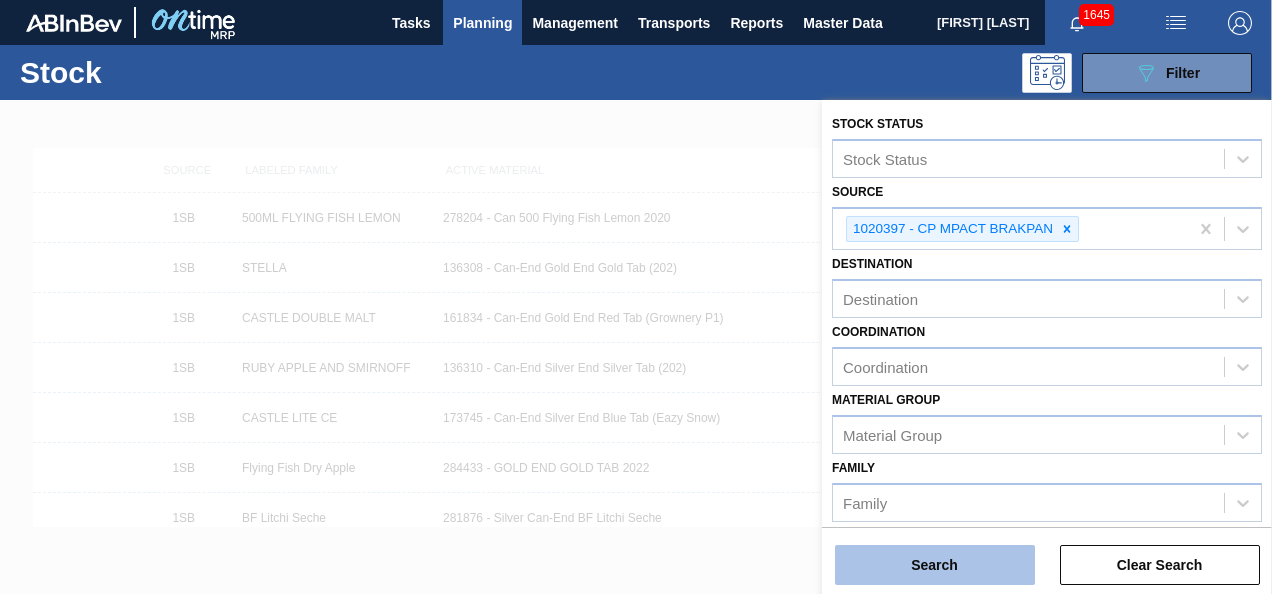 click on "Search" at bounding box center [935, 565] 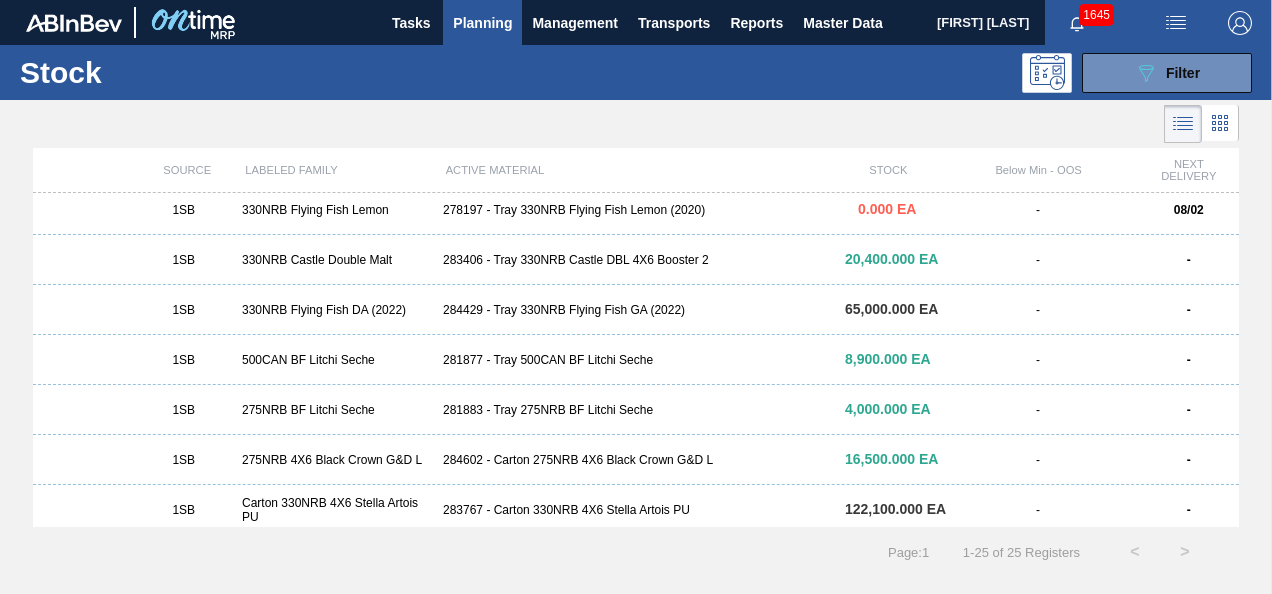 scroll, scrollTop: 916, scrollLeft: 0, axis: vertical 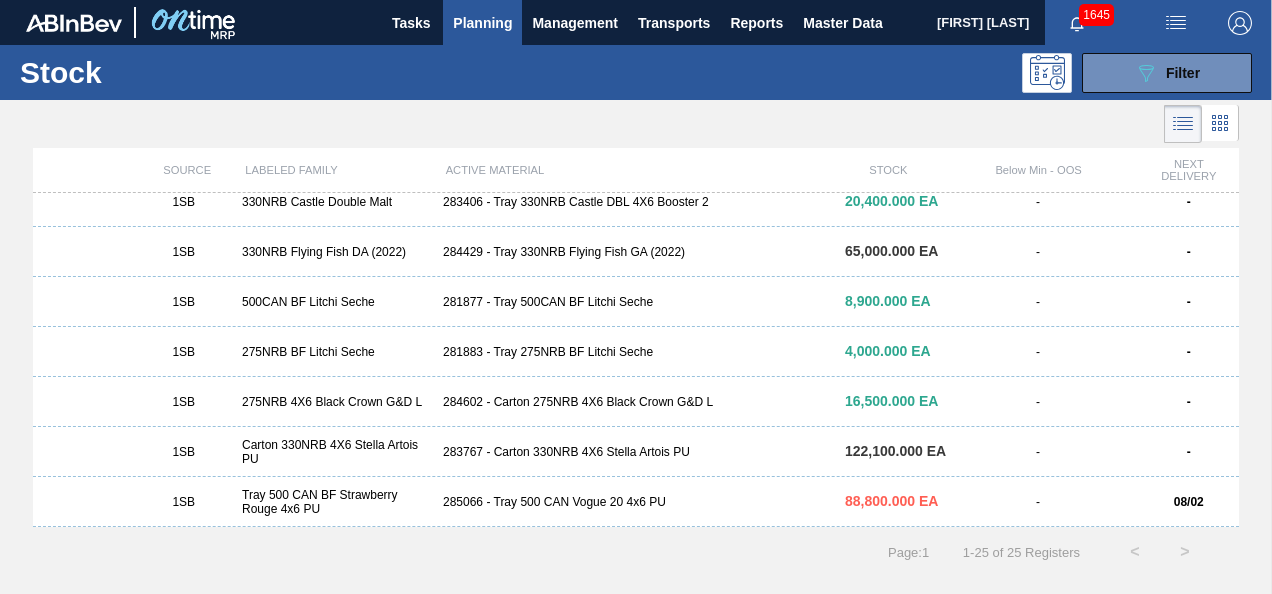 click at bounding box center (619, 124) 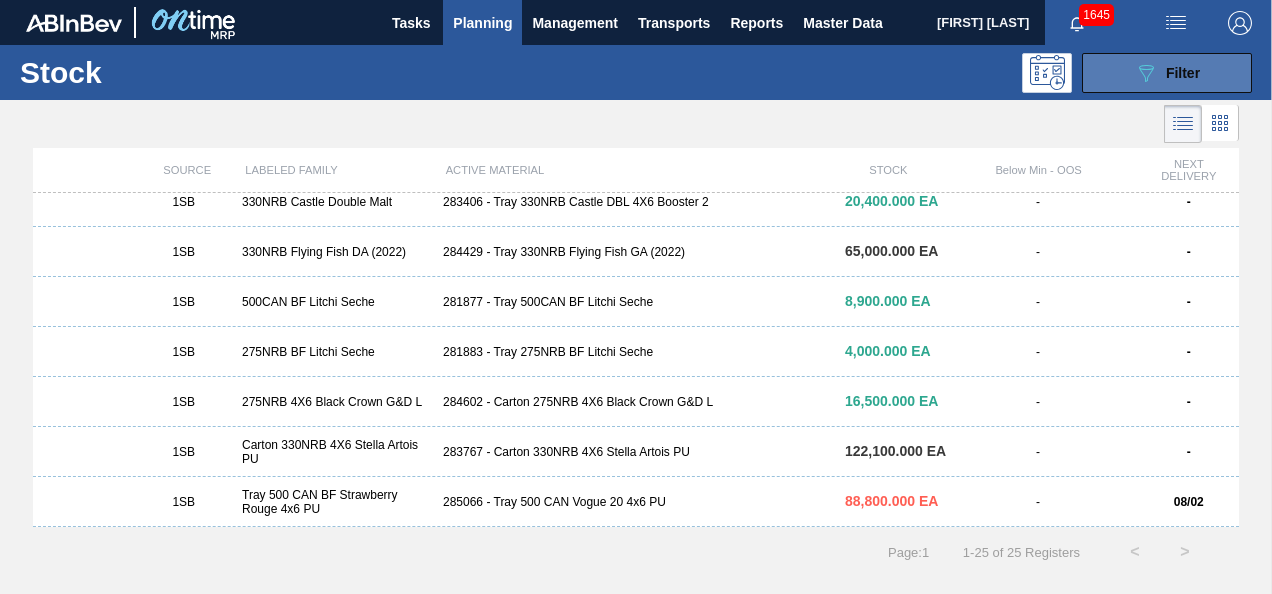 click on "089F7B8B-B2A5-4AFE-B5C0-19BA573D28AC" 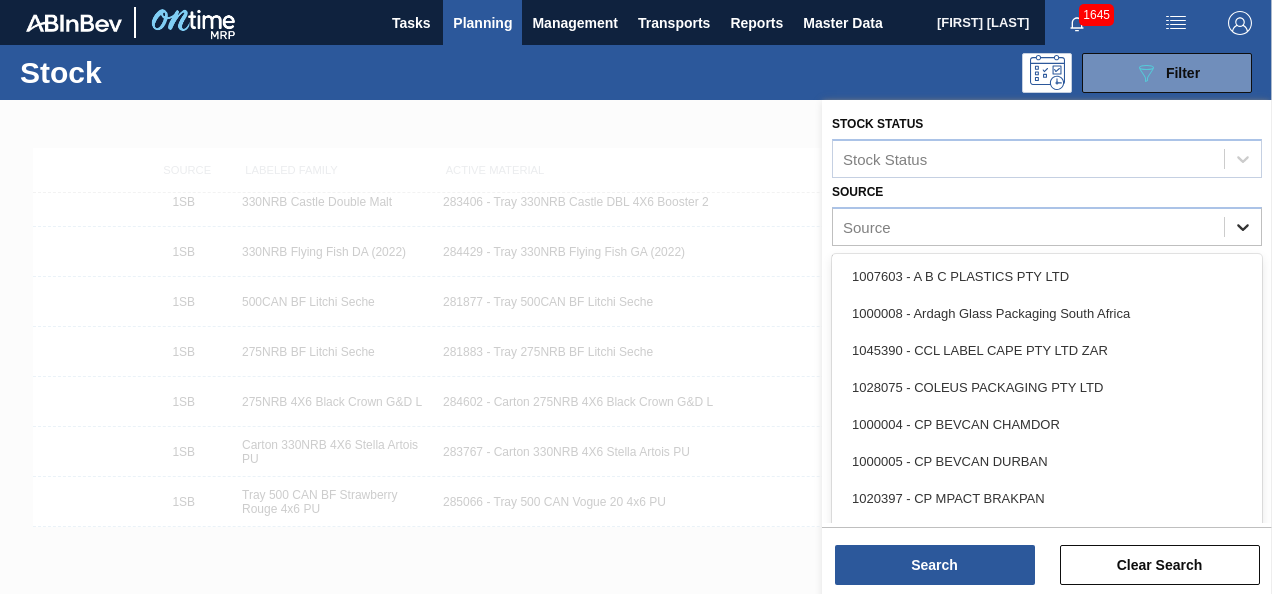 click 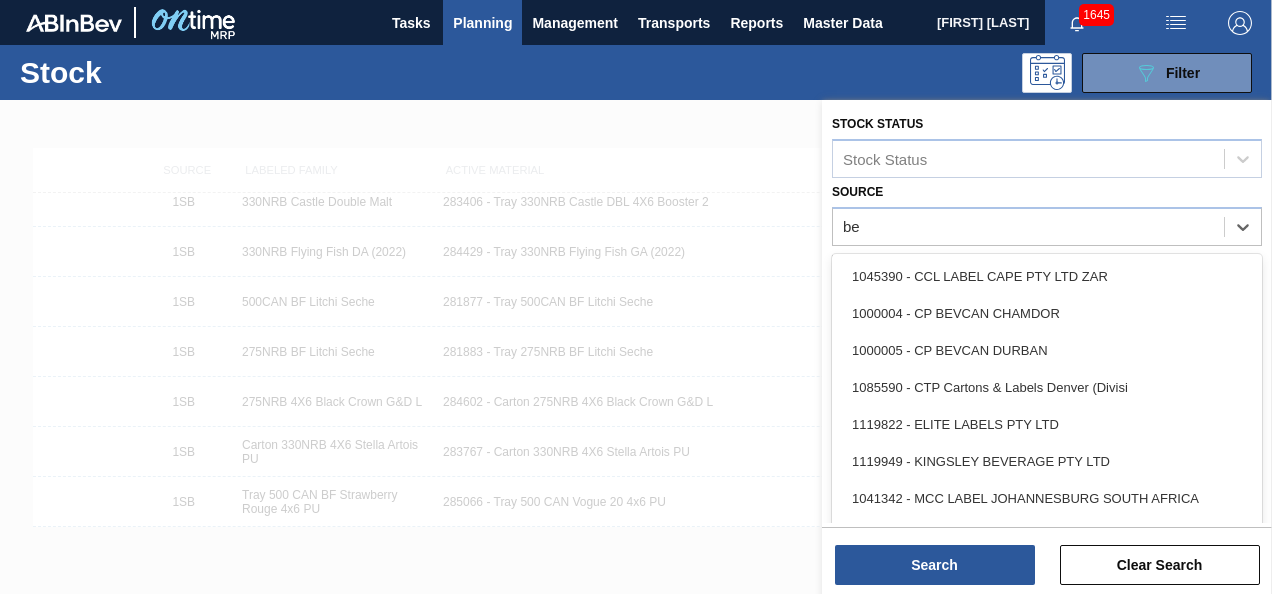type on "bev" 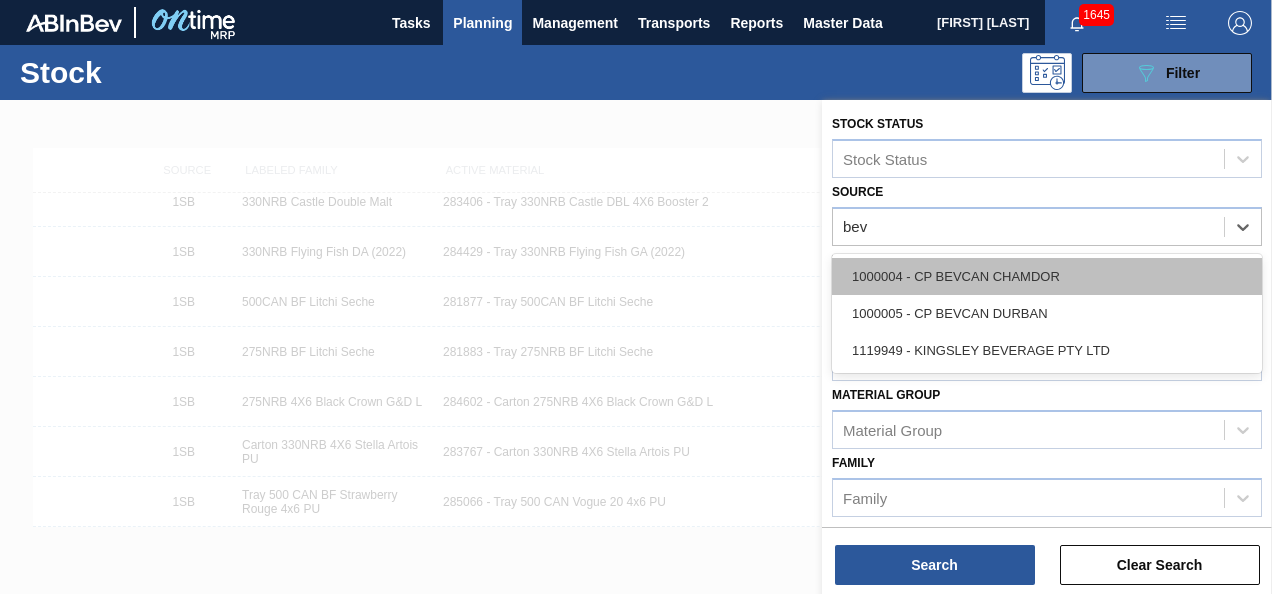 click on "1000004 - CP BEVCAN CHAMDOR" at bounding box center [1047, 276] 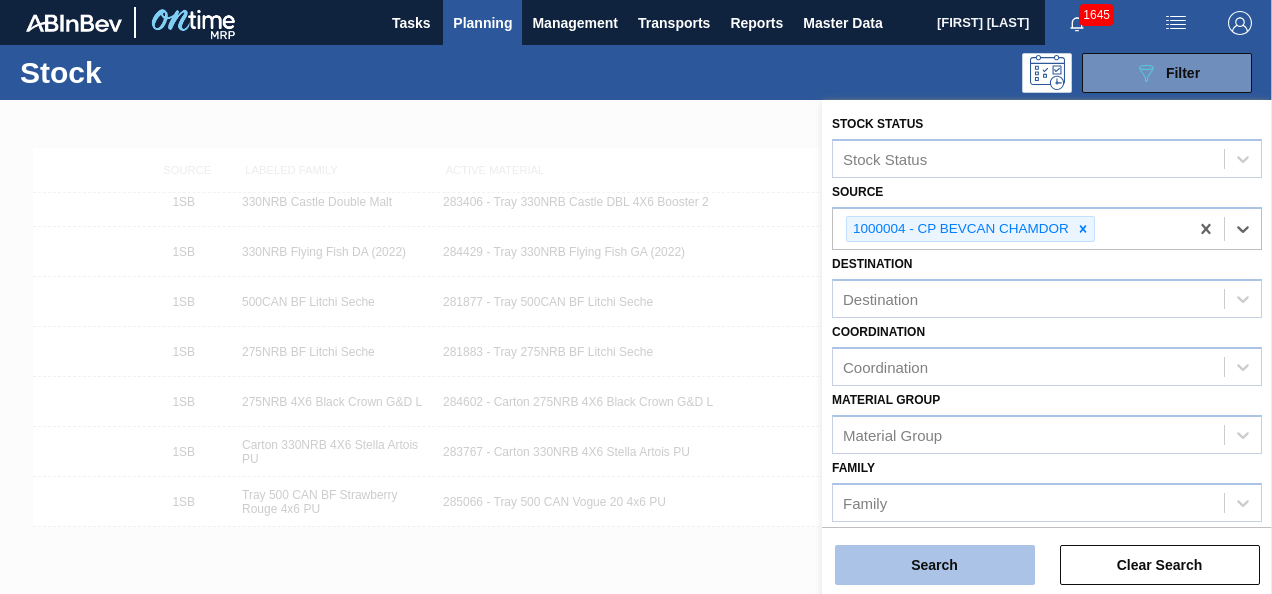 click on "Search" at bounding box center [935, 565] 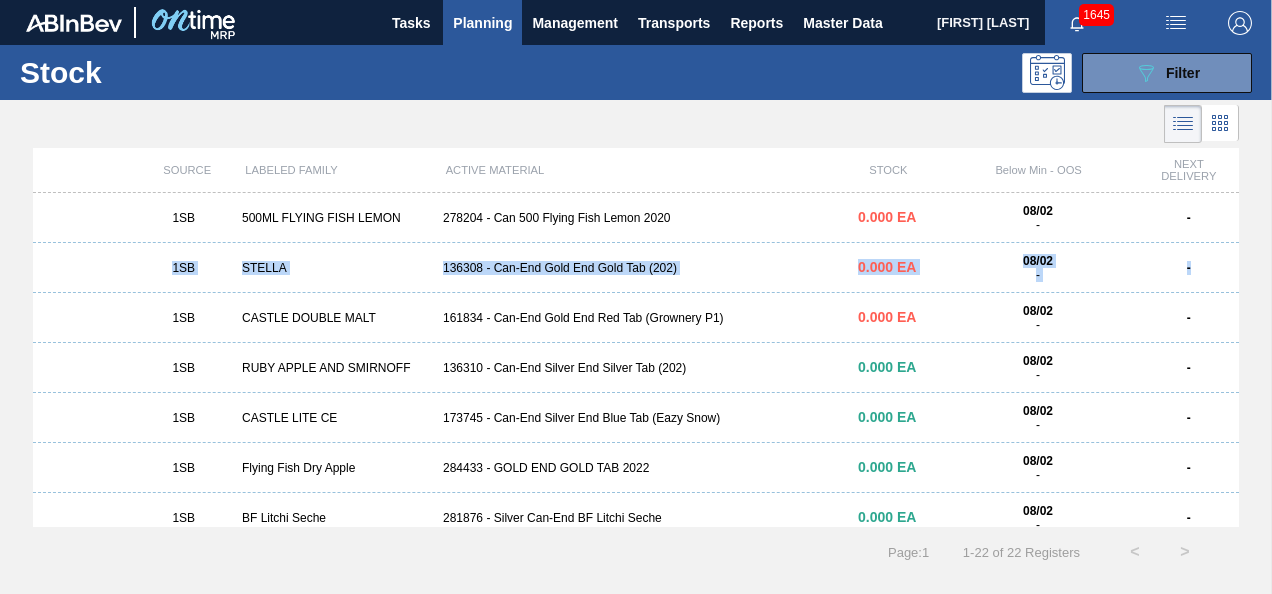 drag, startPoint x: 1239, startPoint y: 227, endPoint x: 1237, endPoint y: 253, distance: 26.076809 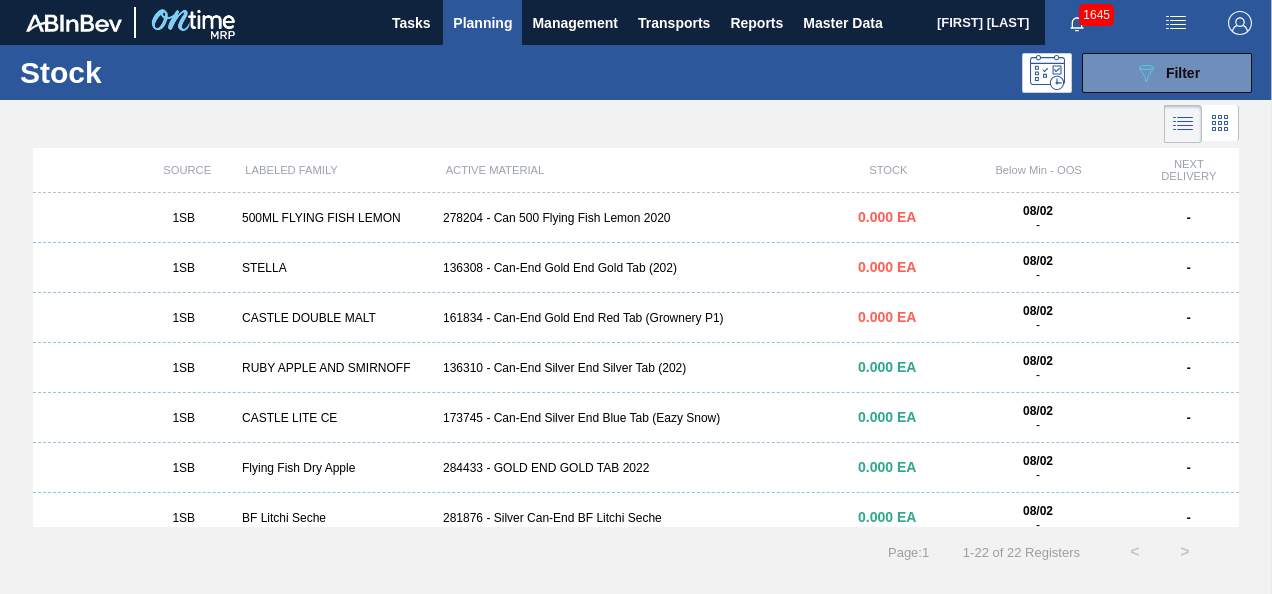 drag, startPoint x: 1237, startPoint y: 253, endPoint x: 1168, endPoint y: 222, distance: 75.643906 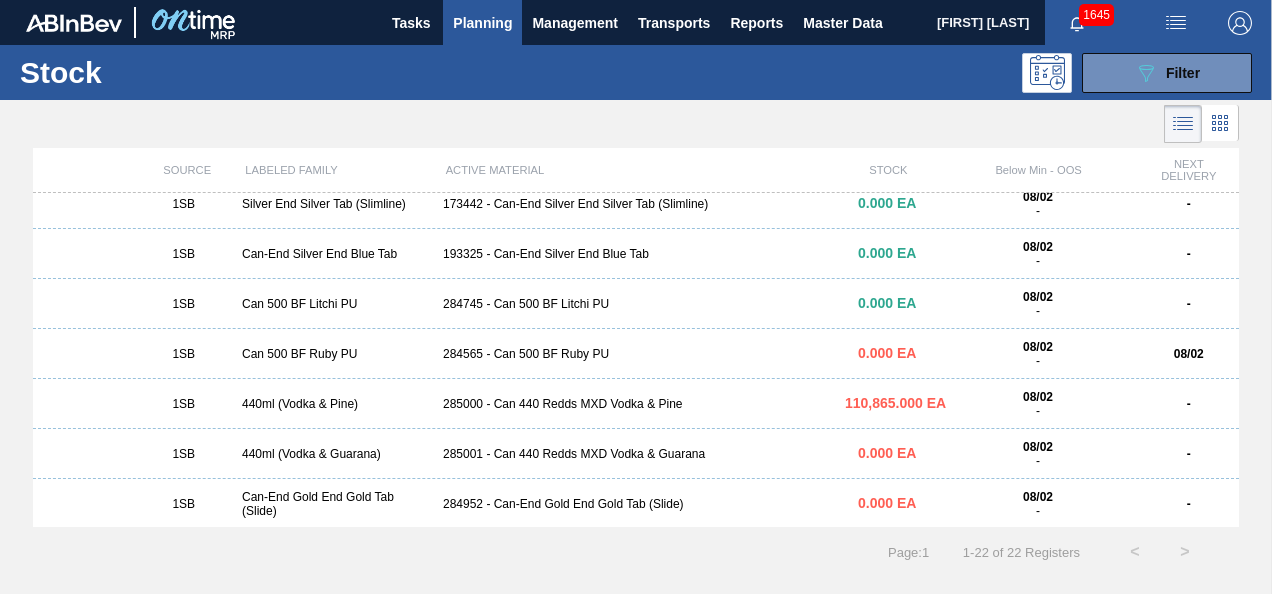 scroll, scrollTop: 362, scrollLeft: 0, axis: vertical 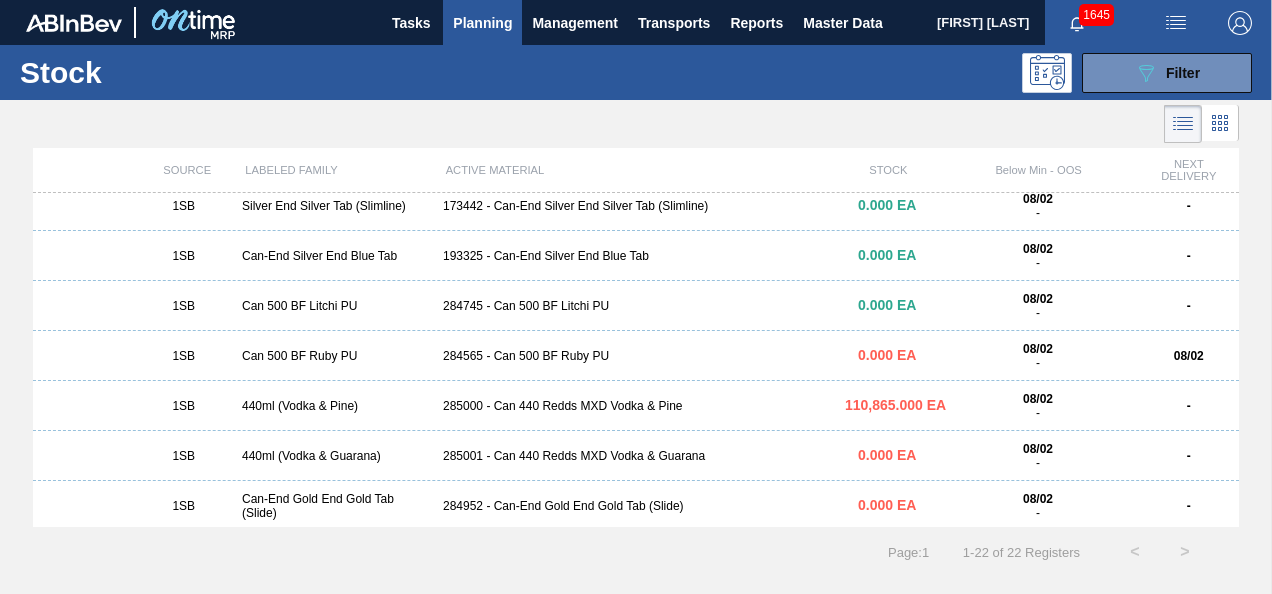 click on "Can 500 BF Litchi PU" at bounding box center (334, 306) 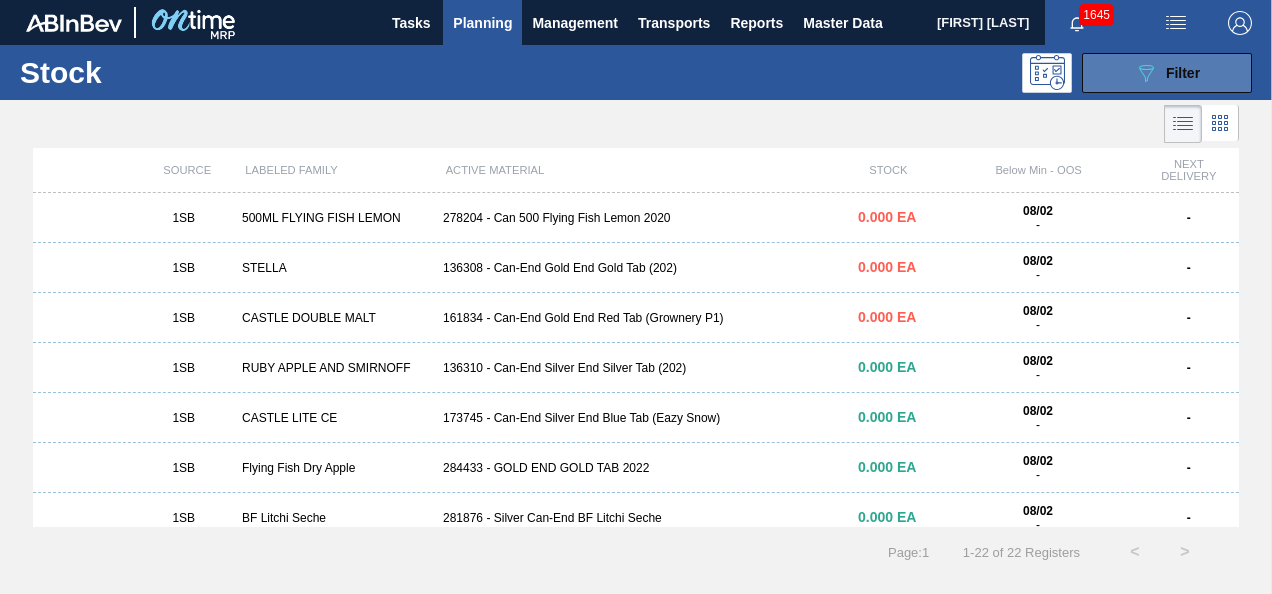 click on "089F7B8B-B2A5-4AFE-B5C0-19BA573D28AC Filter" at bounding box center (1167, 73) 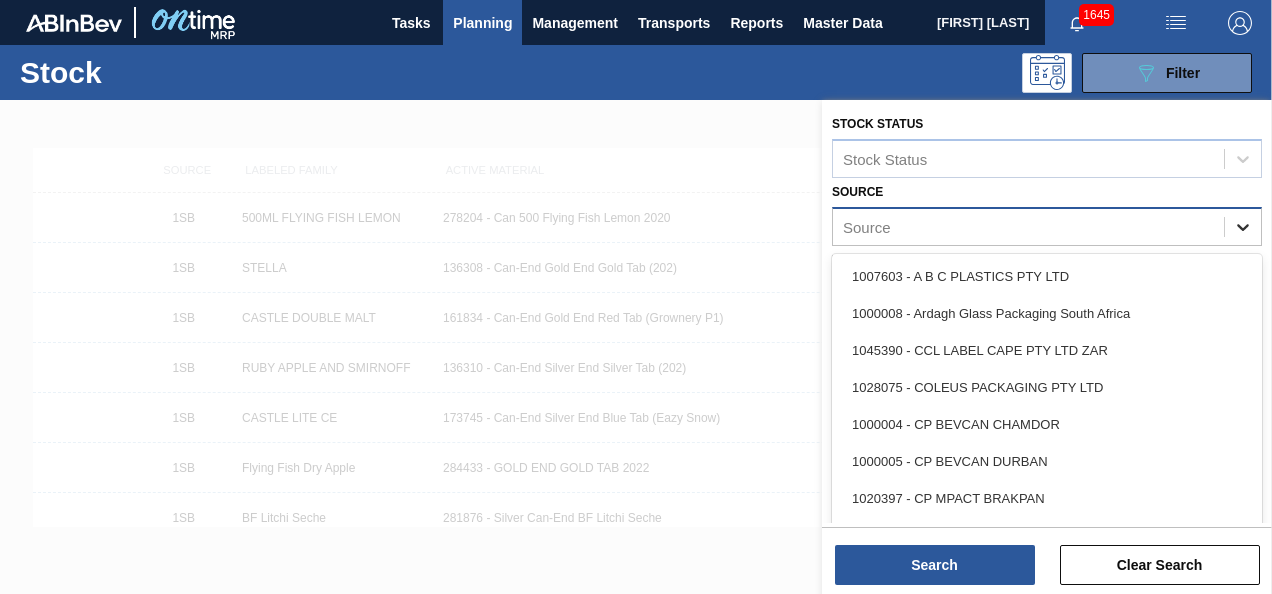 click 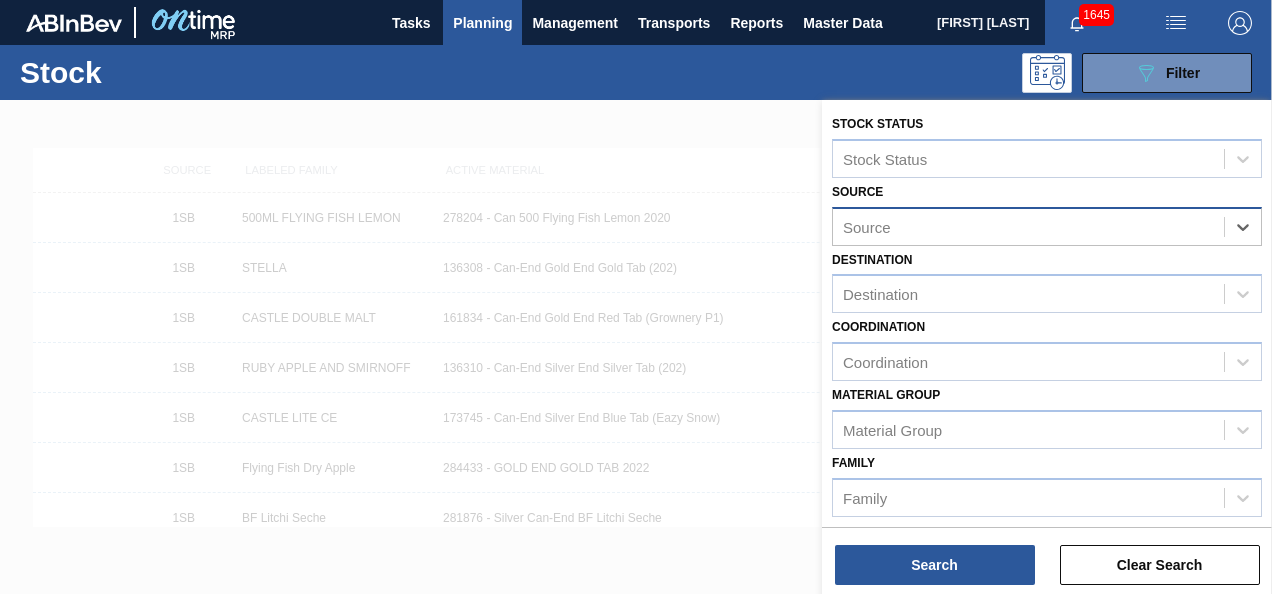 click on "Source" at bounding box center (1028, 226) 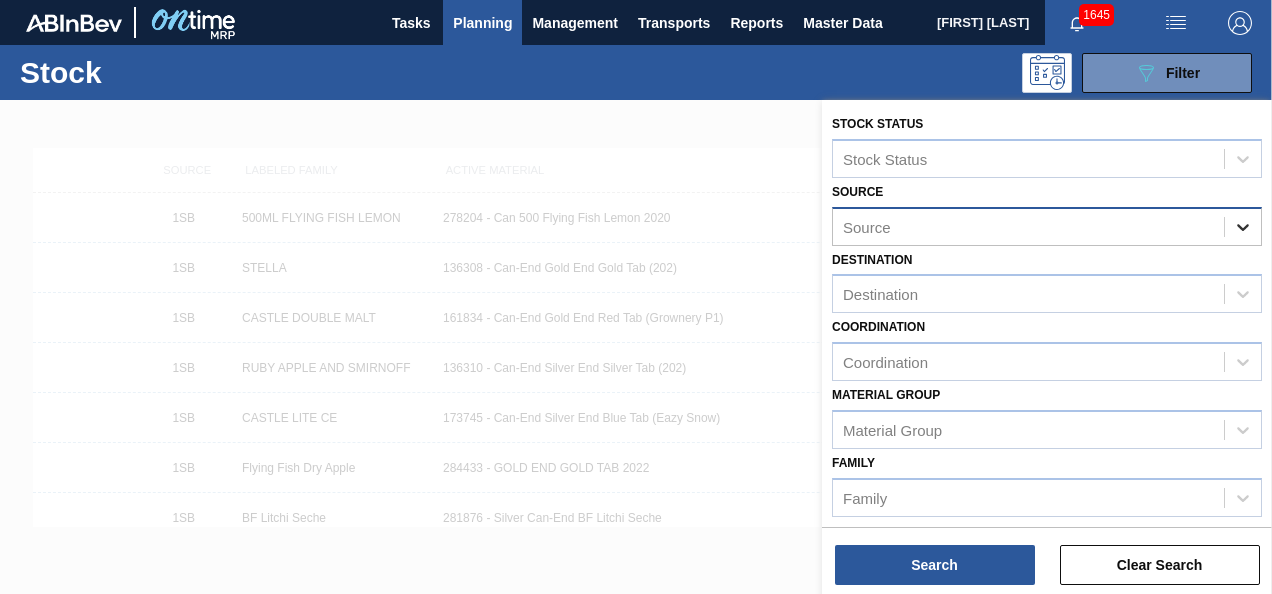 click 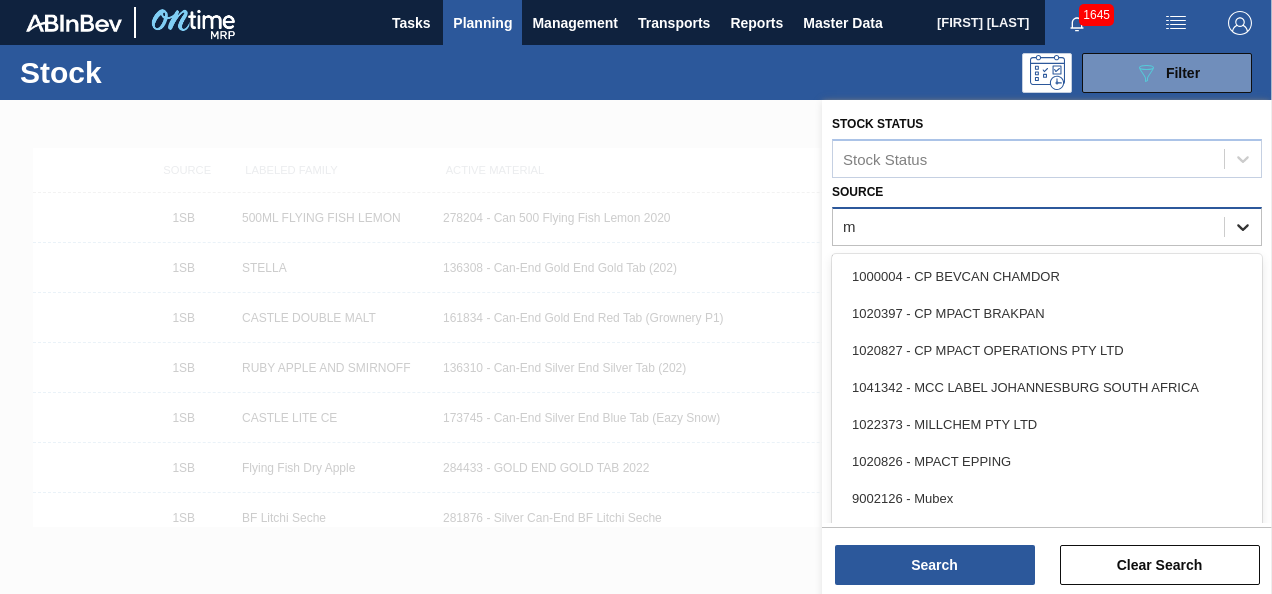 type on "mp" 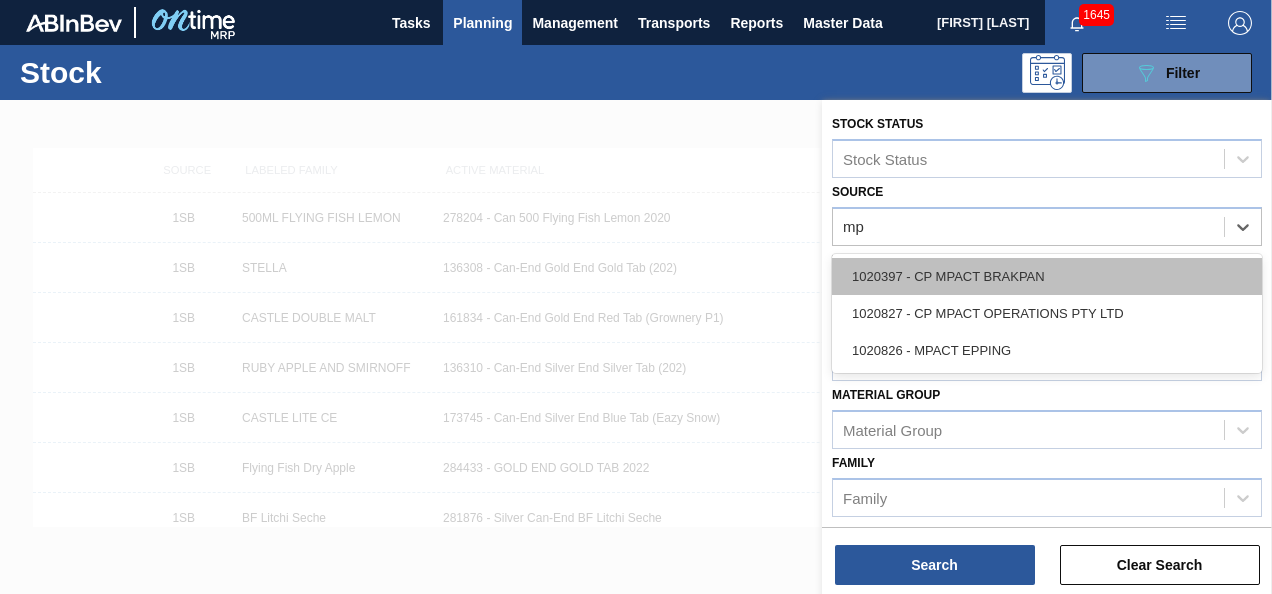 click on "1020397 - CP MPACT BRAKPAN" at bounding box center [1047, 276] 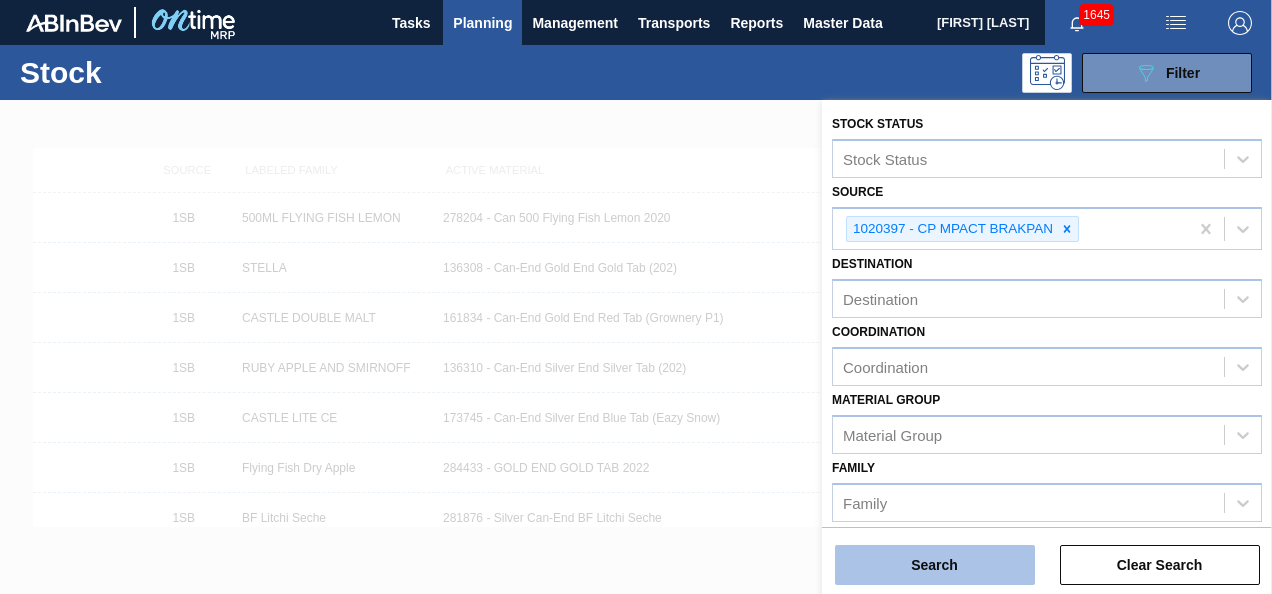 click on "Search" at bounding box center (935, 565) 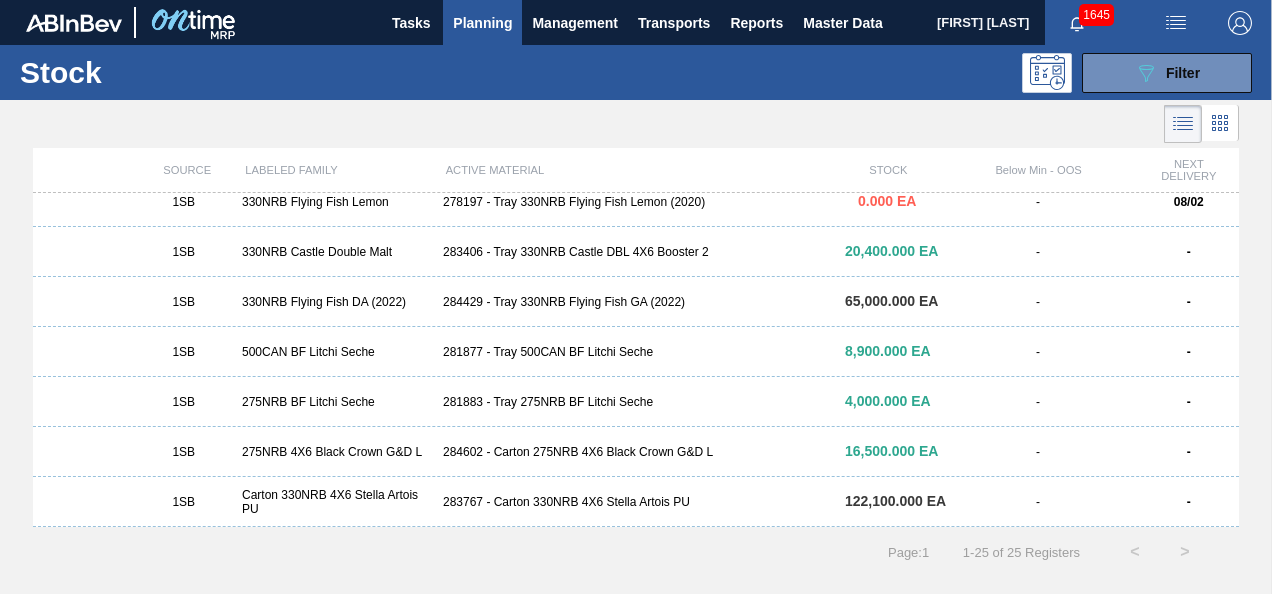 scroll, scrollTop: 861, scrollLeft: 0, axis: vertical 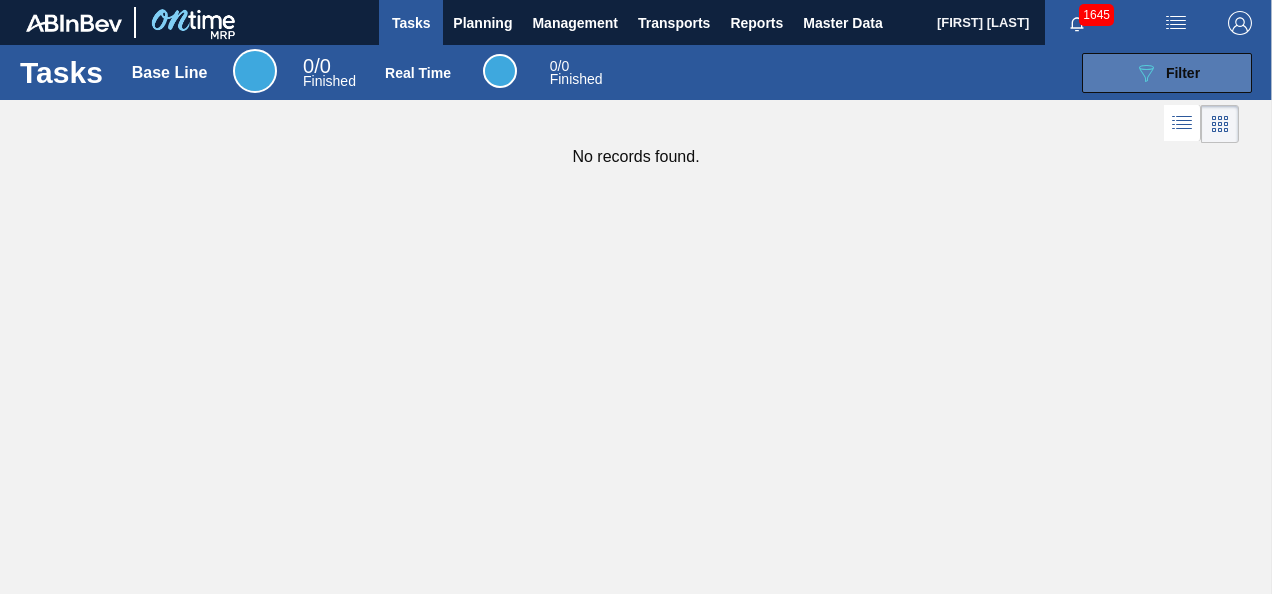 click on "089F7B8B-B2A5-4AFE-B5C0-19BA573D28AC" 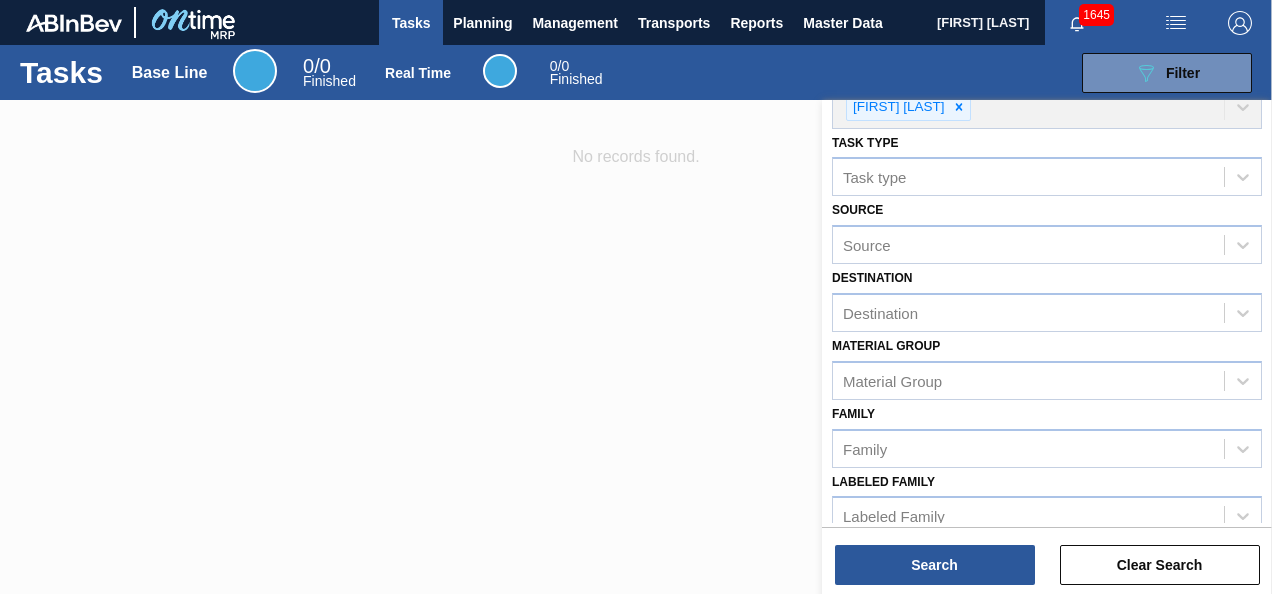 scroll, scrollTop: 97, scrollLeft: 0, axis: vertical 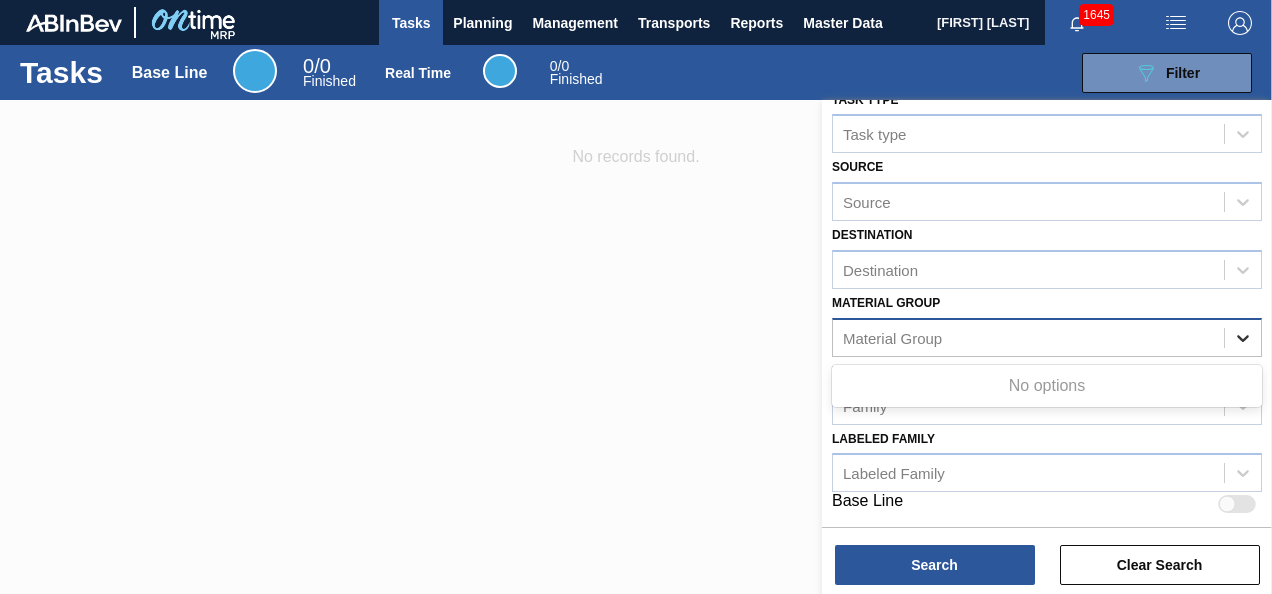 click 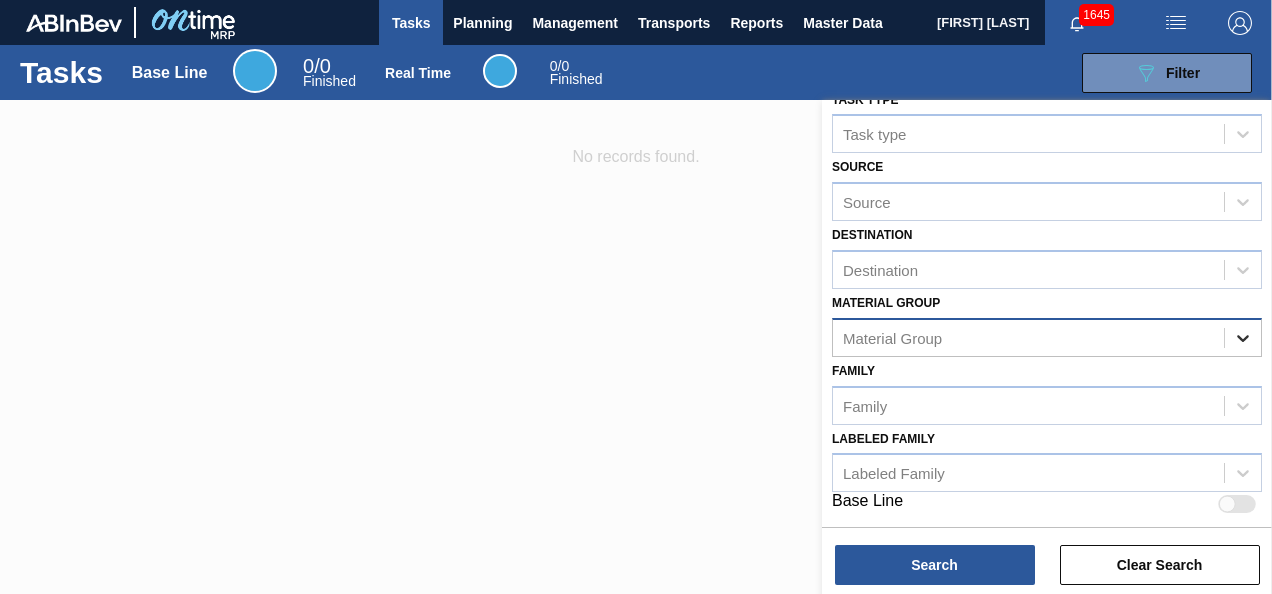 click 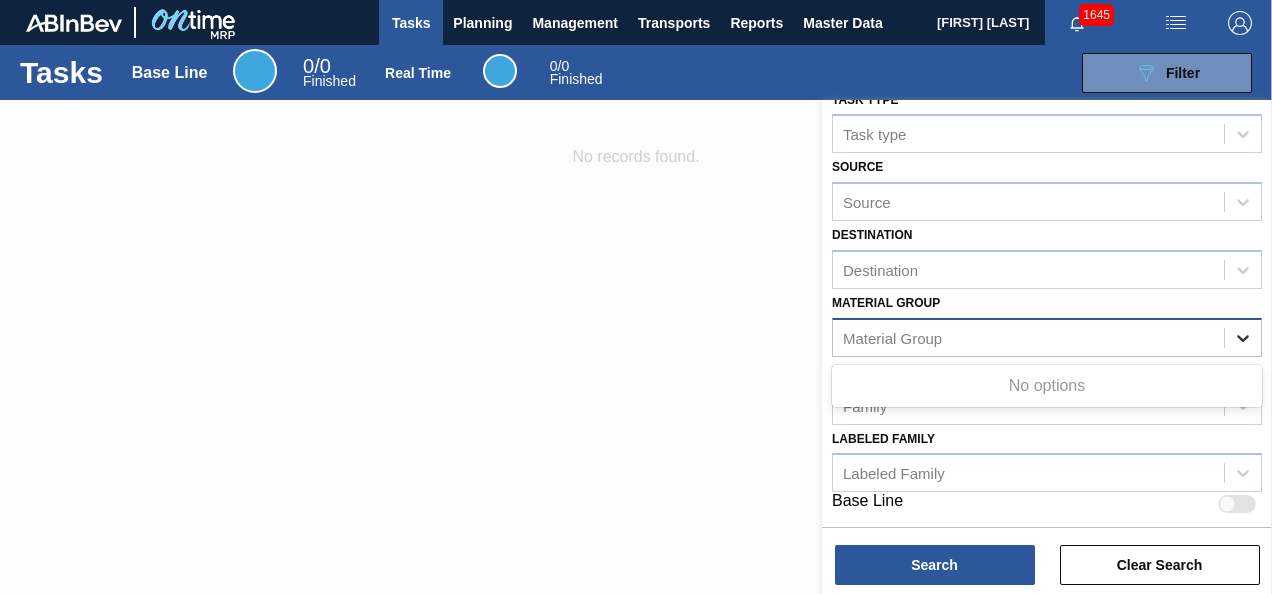 click 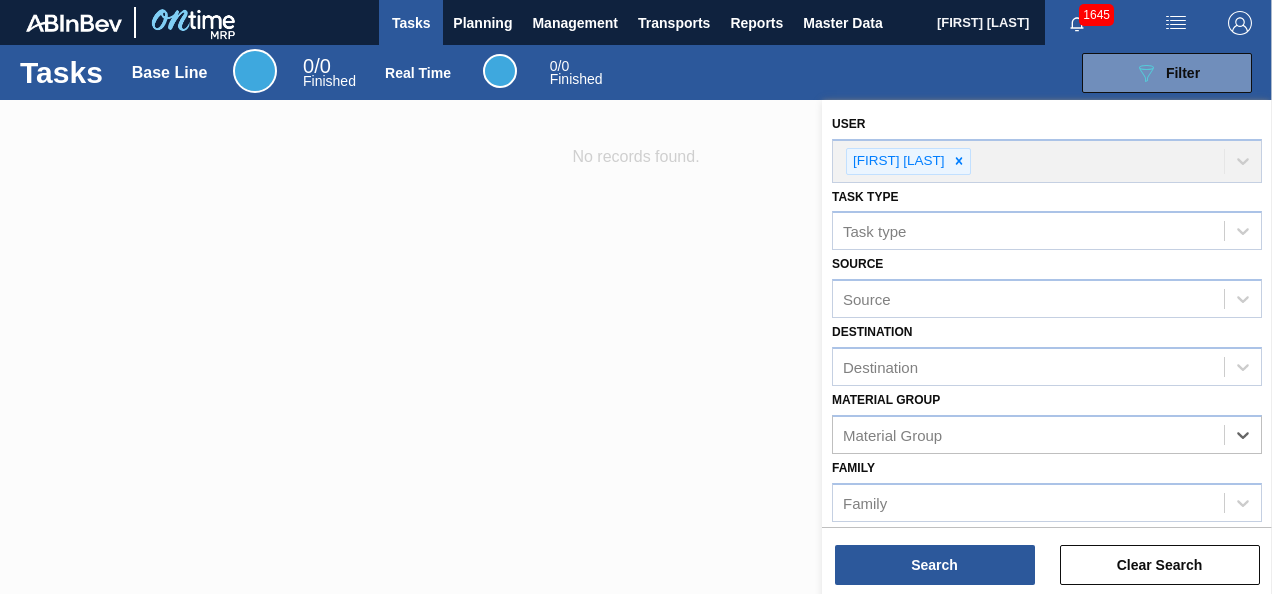 scroll, scrollTop: 97, scrollLeft: 0, axis: vertical 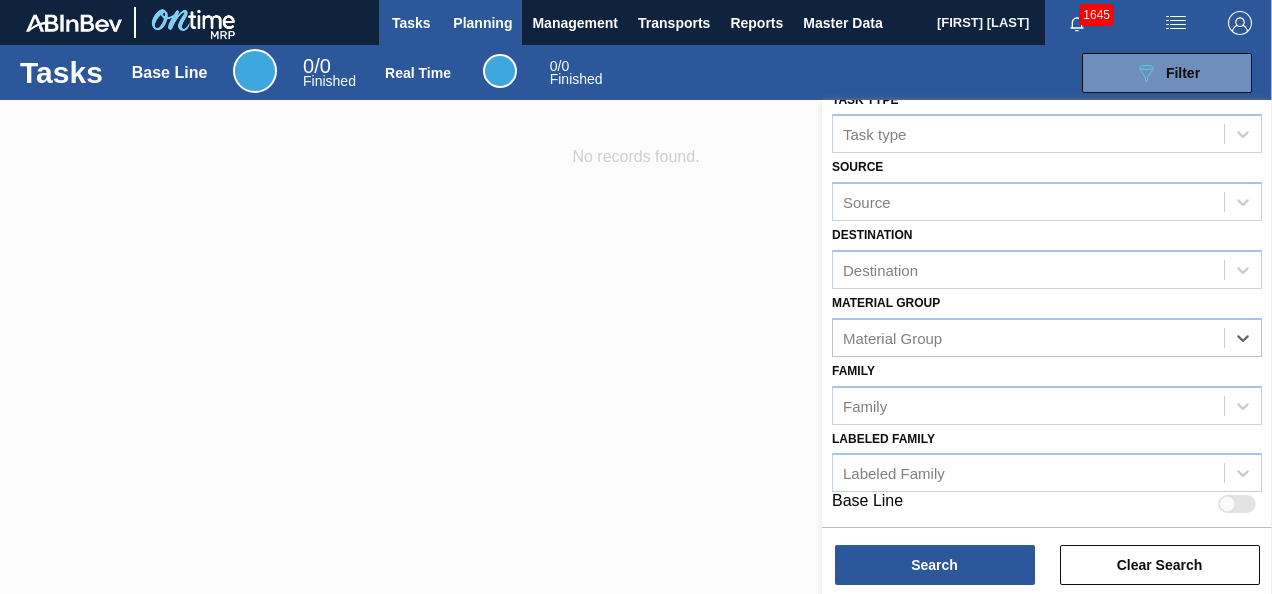 click on "Planning" at bounding box center (482, 23) 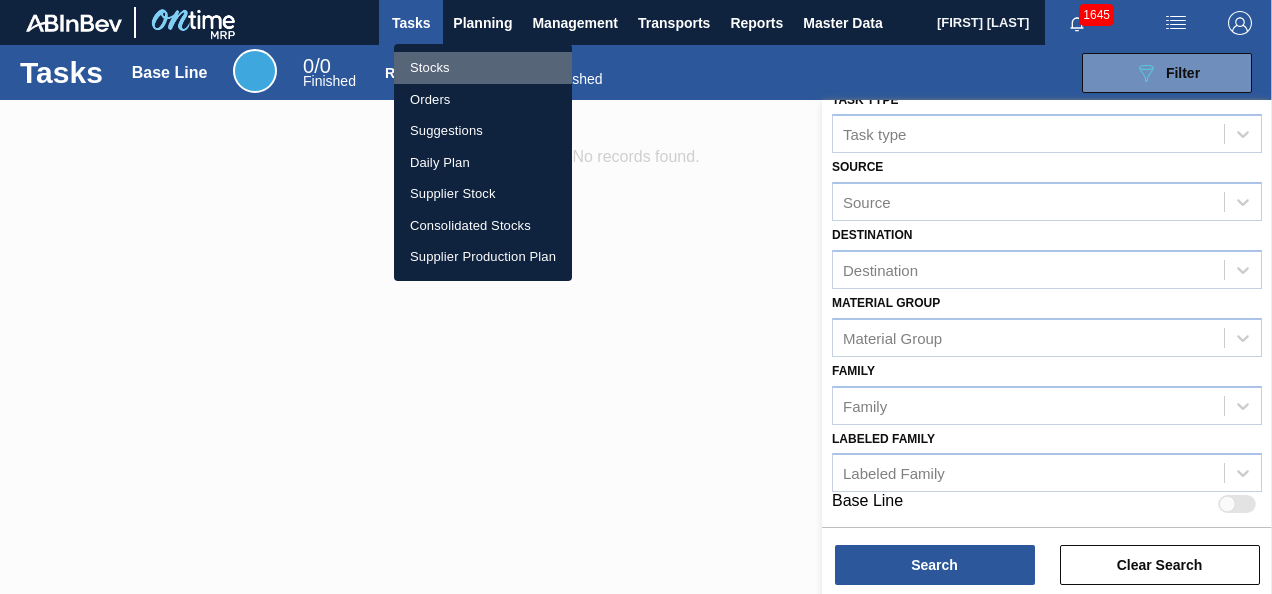 click on "Stocks" at bounding box center [483, 68] 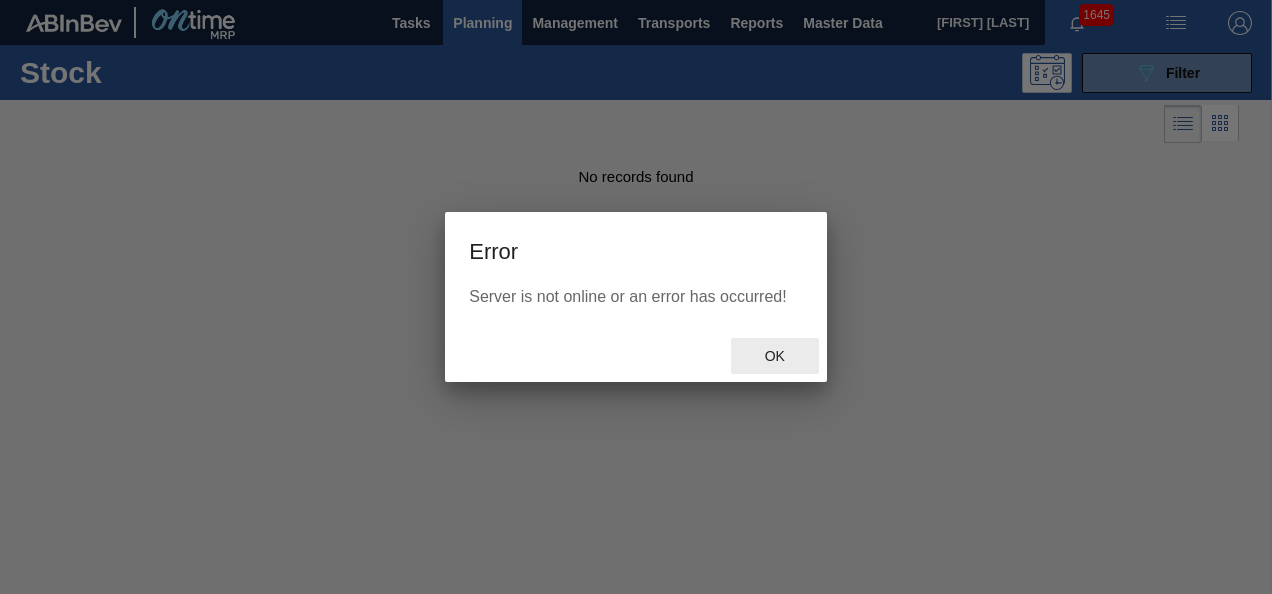 click on "Ok" at bounding box center (775, 356) 